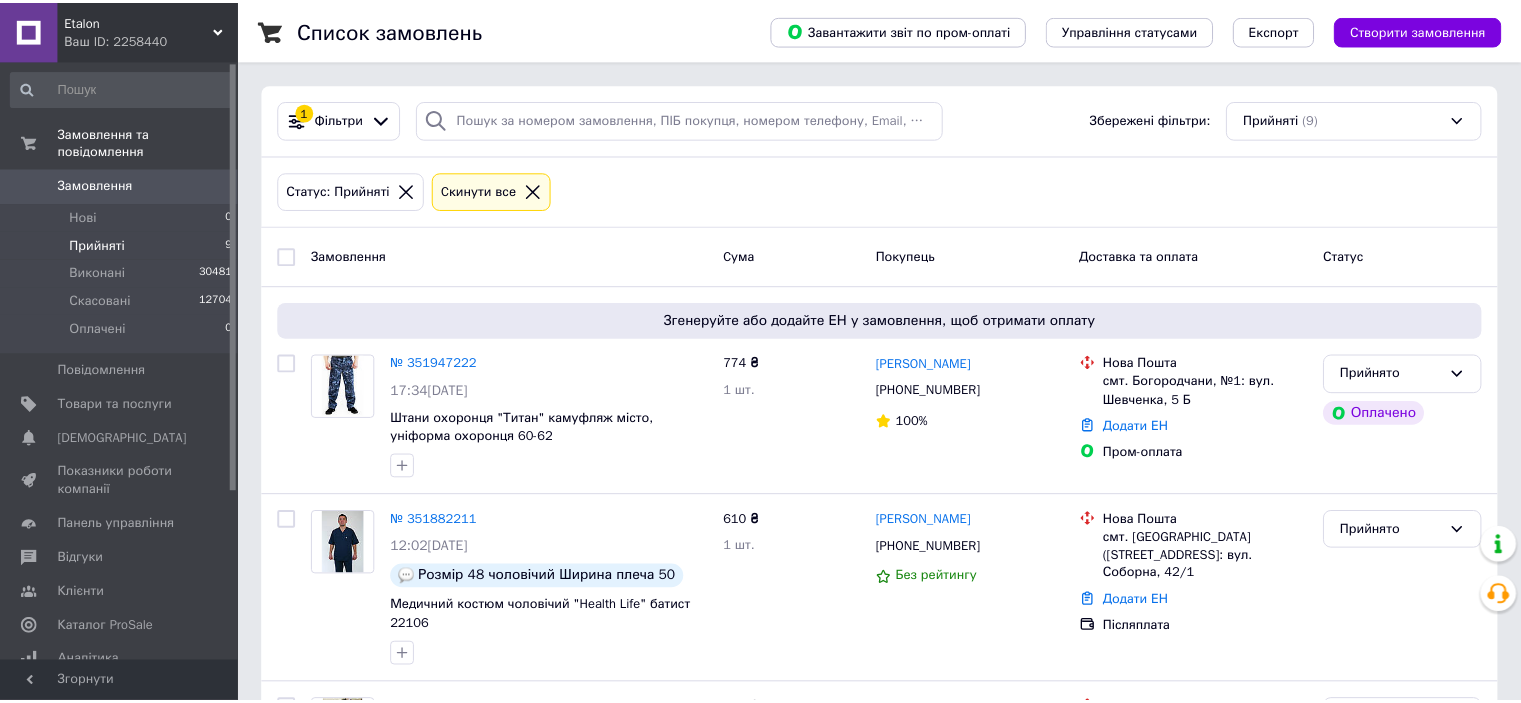 scroll, scrollTop: 0, scrollLeft: 0, axis: both 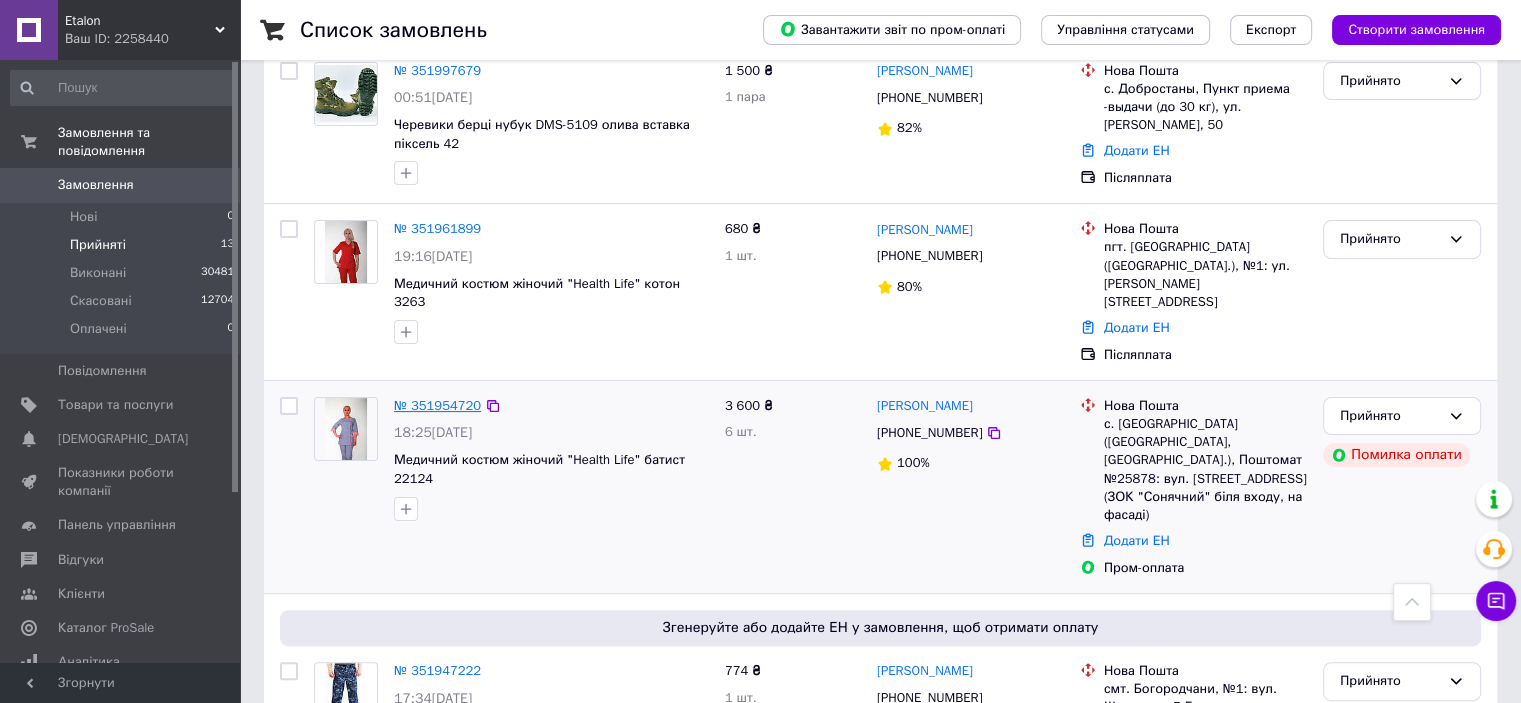 click on "№ 351954720" at bounding box center (437, 405) 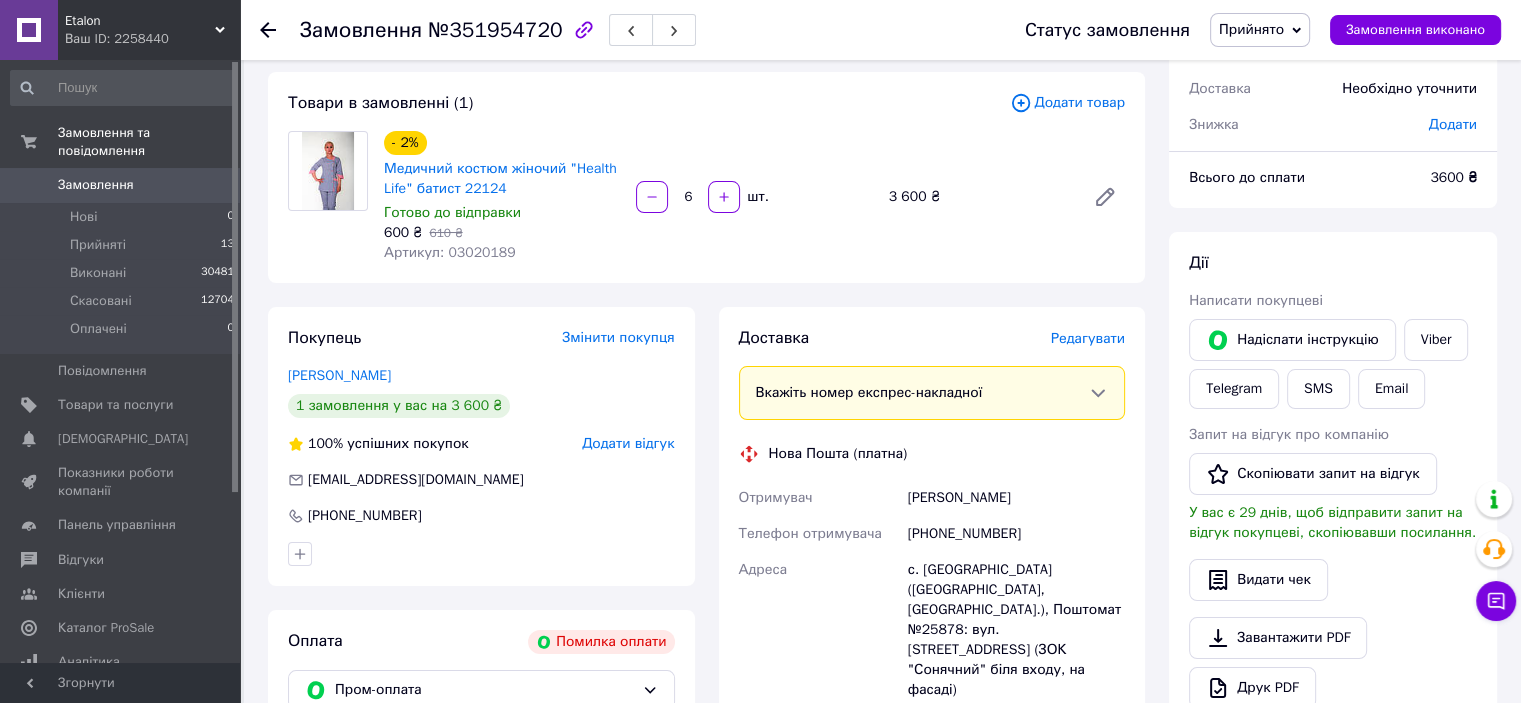 scroll, scrollTop: 100, scrollLeft: 0, axis: vertical 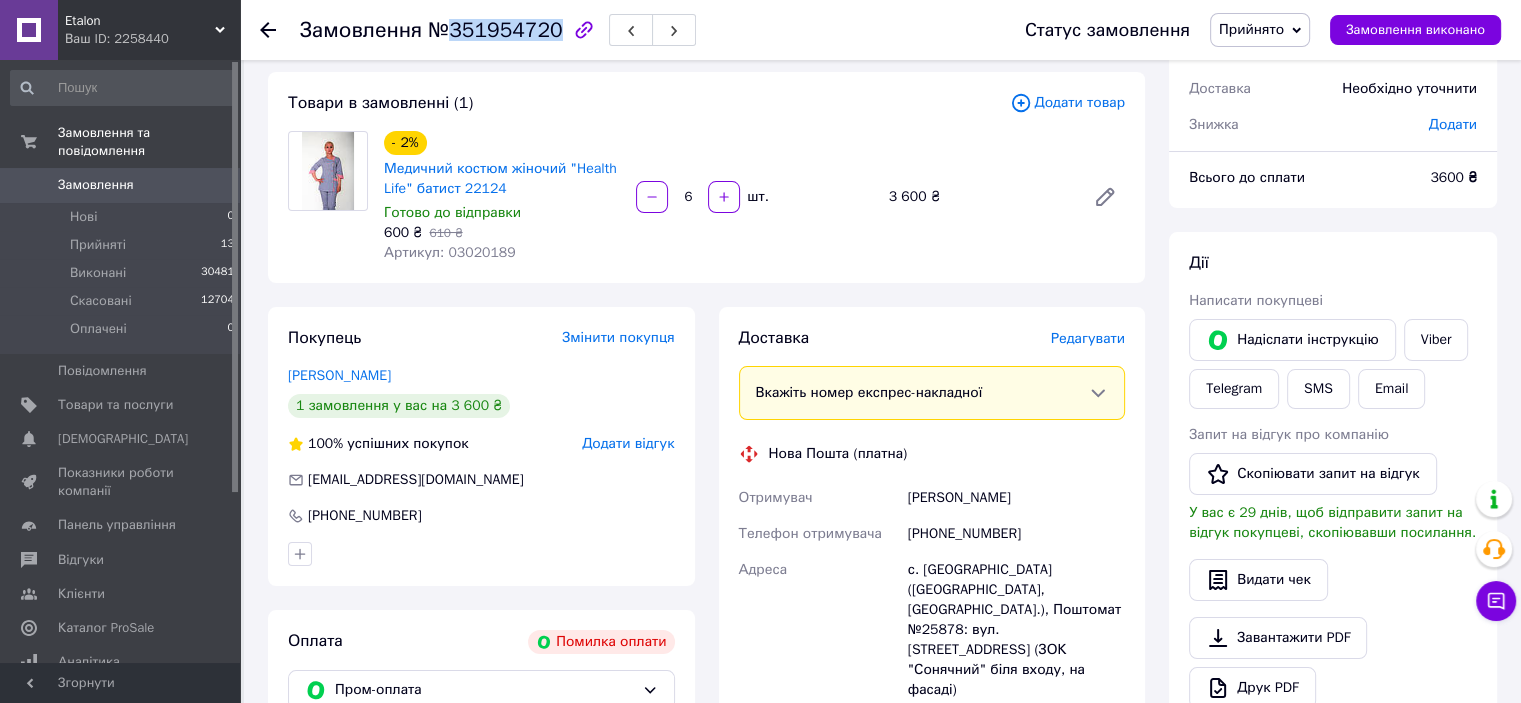 click on "№351954720" at bounding box center (495, 30) 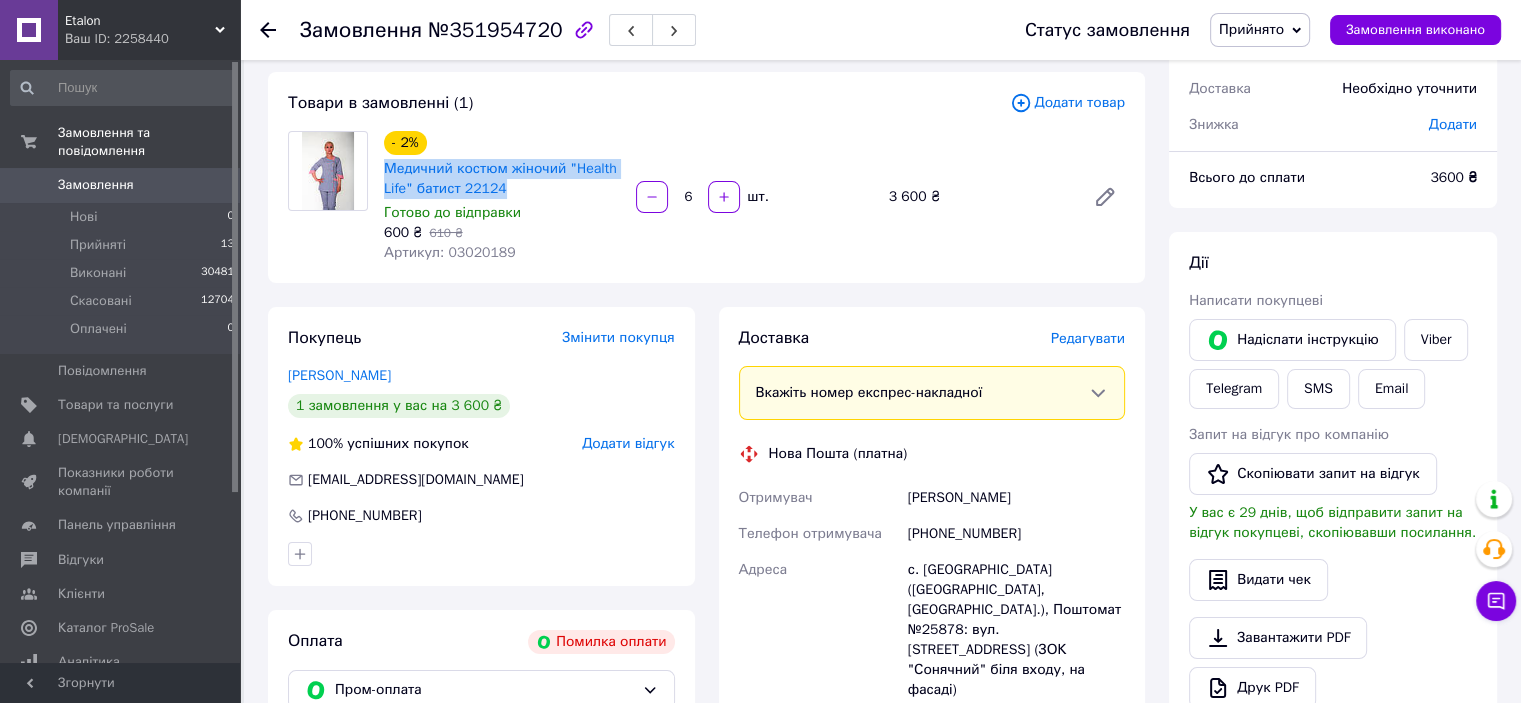 drag, startPoint x: 528, startPoint y: 193, endPoint x: 376, endPoint y: 174, distance: 153.18289 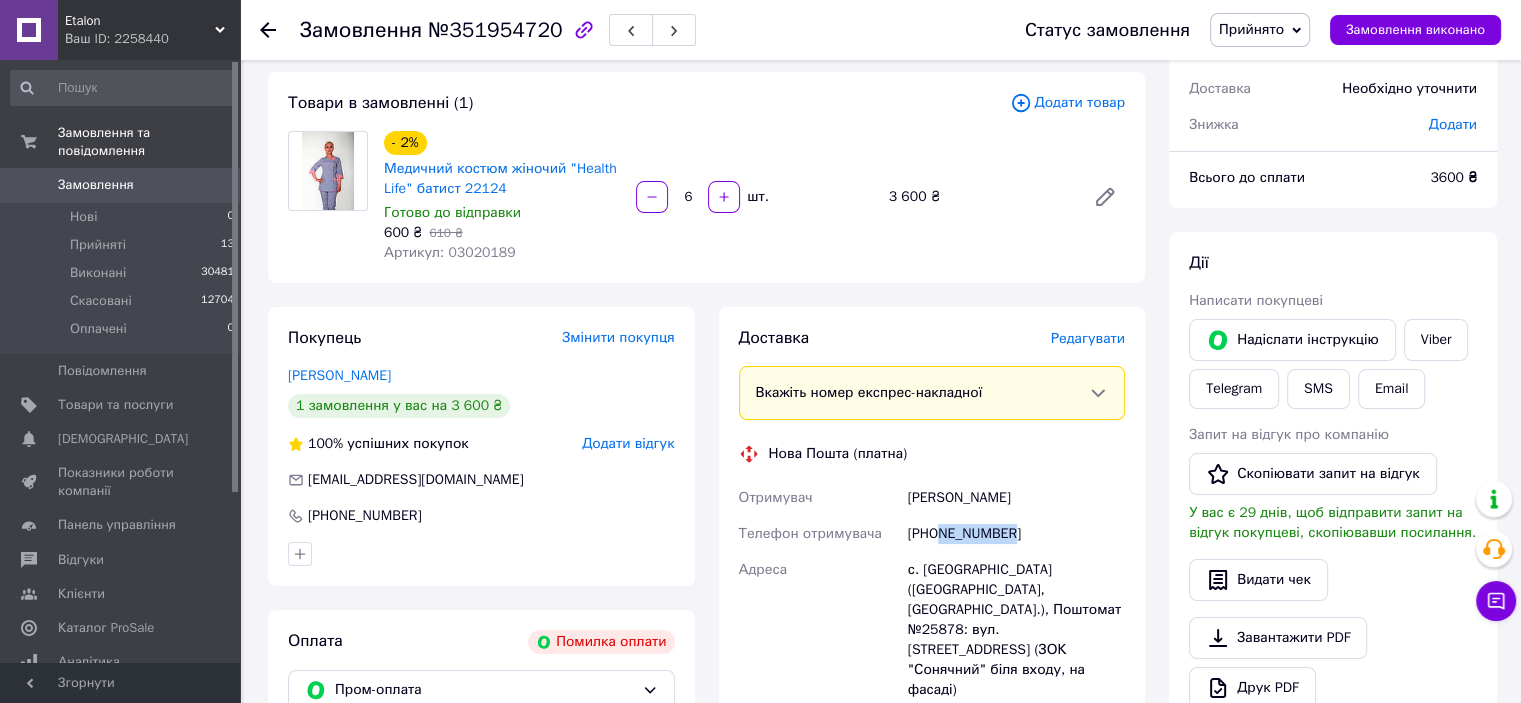 drag, startPoint x: 1020, startPoint y: 536, endPoint x: 940, endPoint y: 539, distance: 80.05623 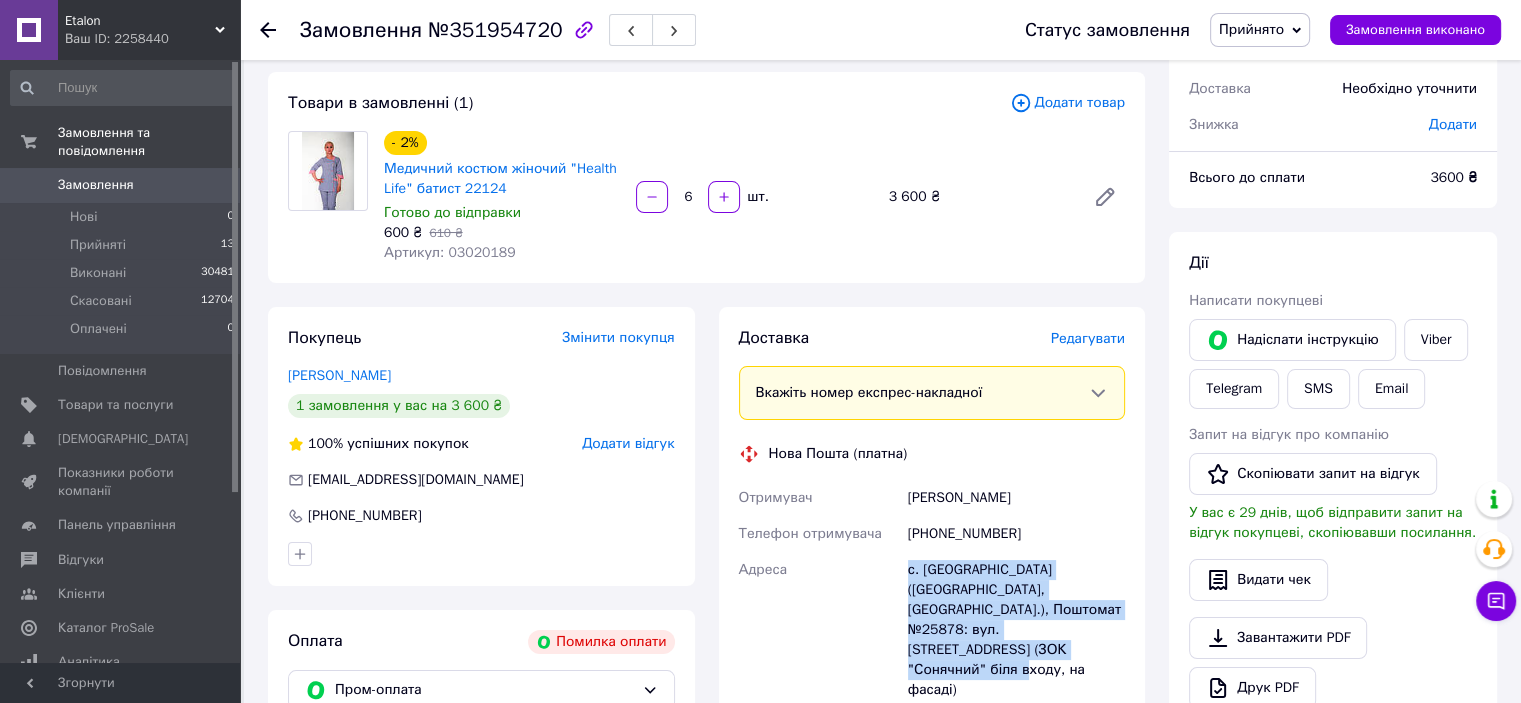 drag, startPoint x: 1131, startPoint y: 627, endPoint x: 891, endPoint y: 585, distance: 243.6473 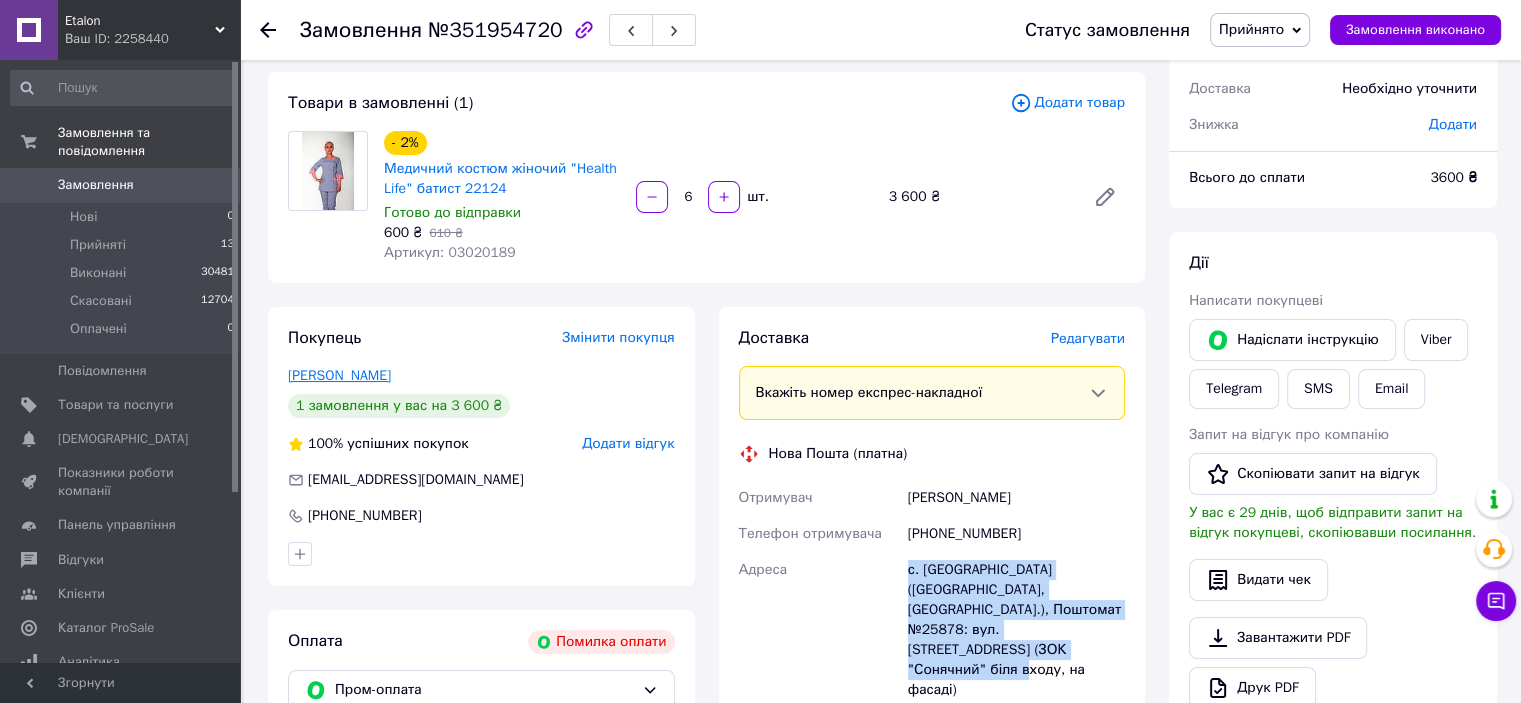 click on "[PERSON_NAME]" at bounding box center [339, 375] 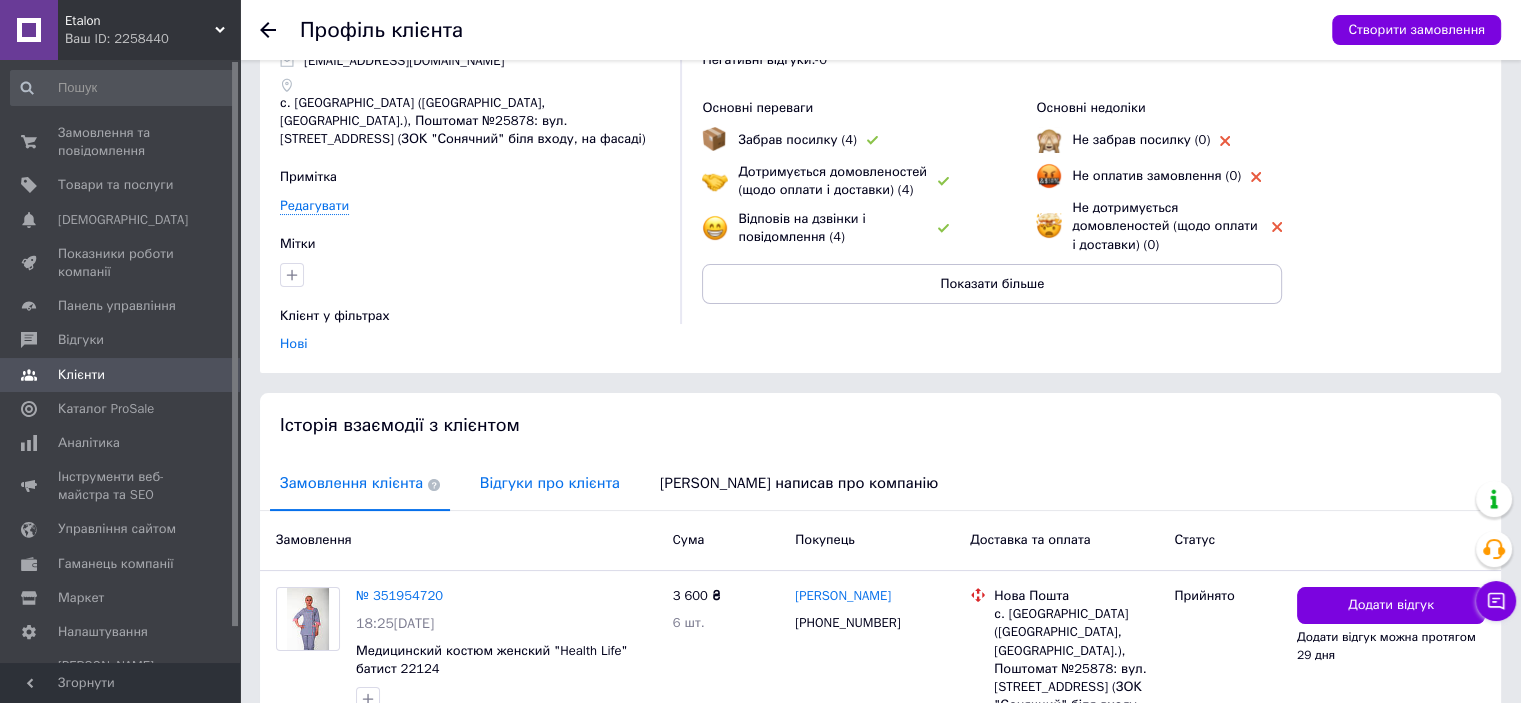 scroll, scrollTop: 200, scrollLeft: 0, axis: vertical 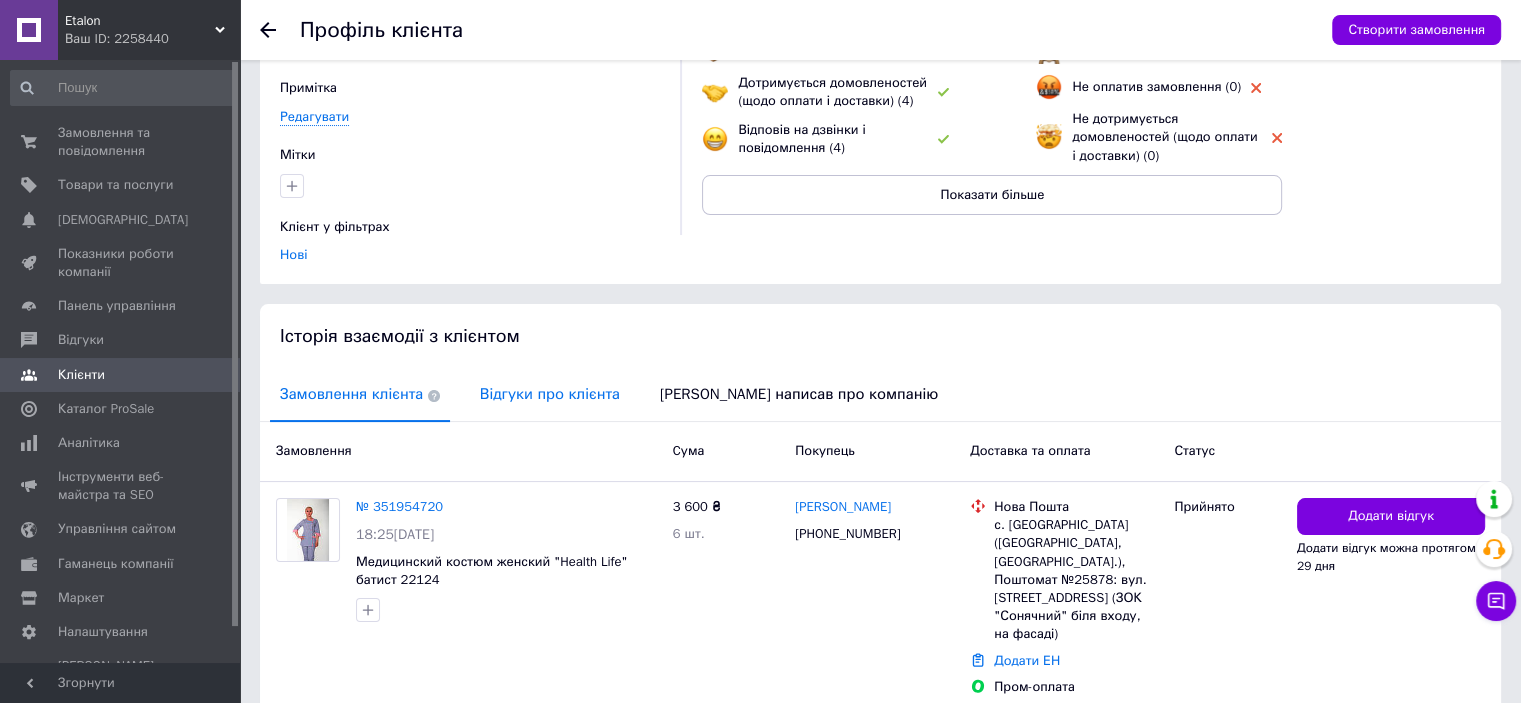 click on "Відгуки про клієнта" at bounding box center [550, 394] 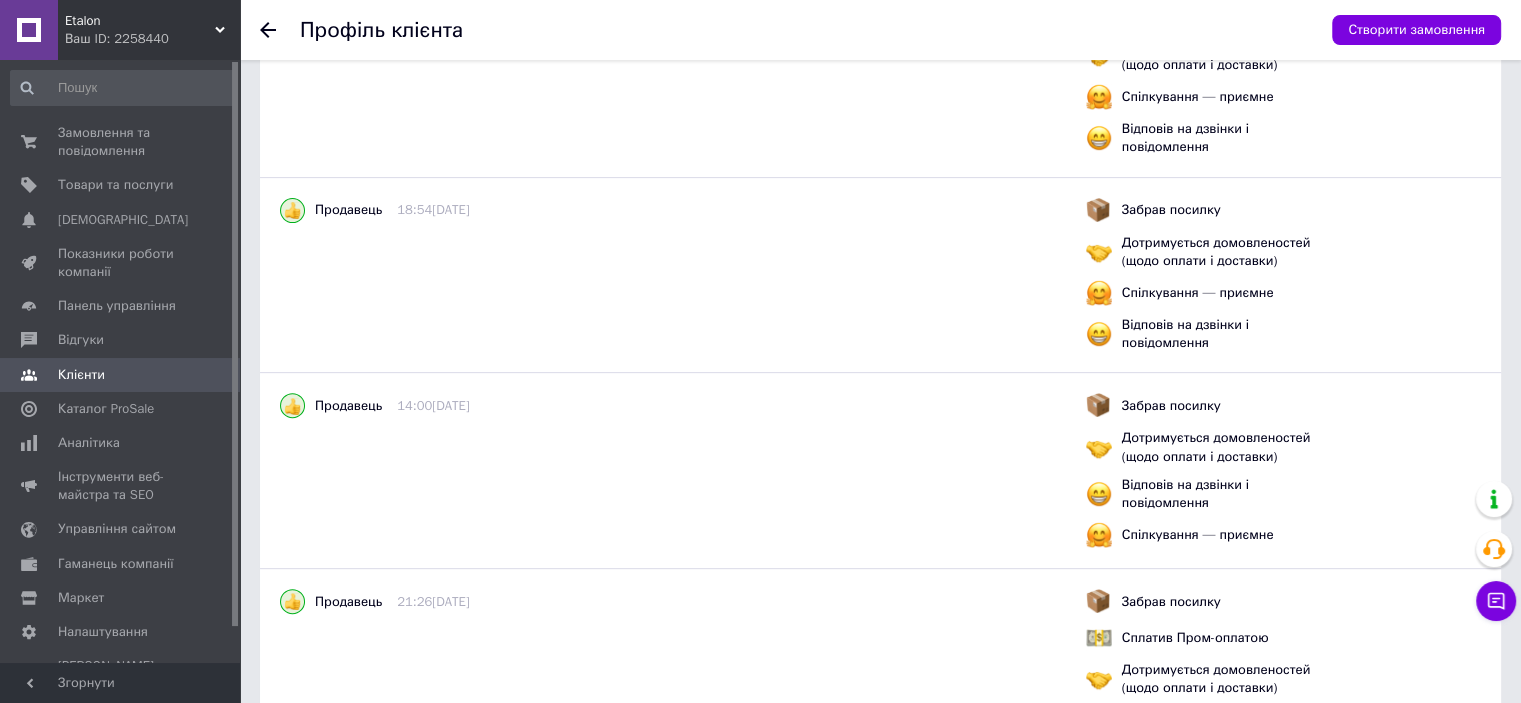 scroll, scrollTop: 0, scrollLeft: 0, axis: both 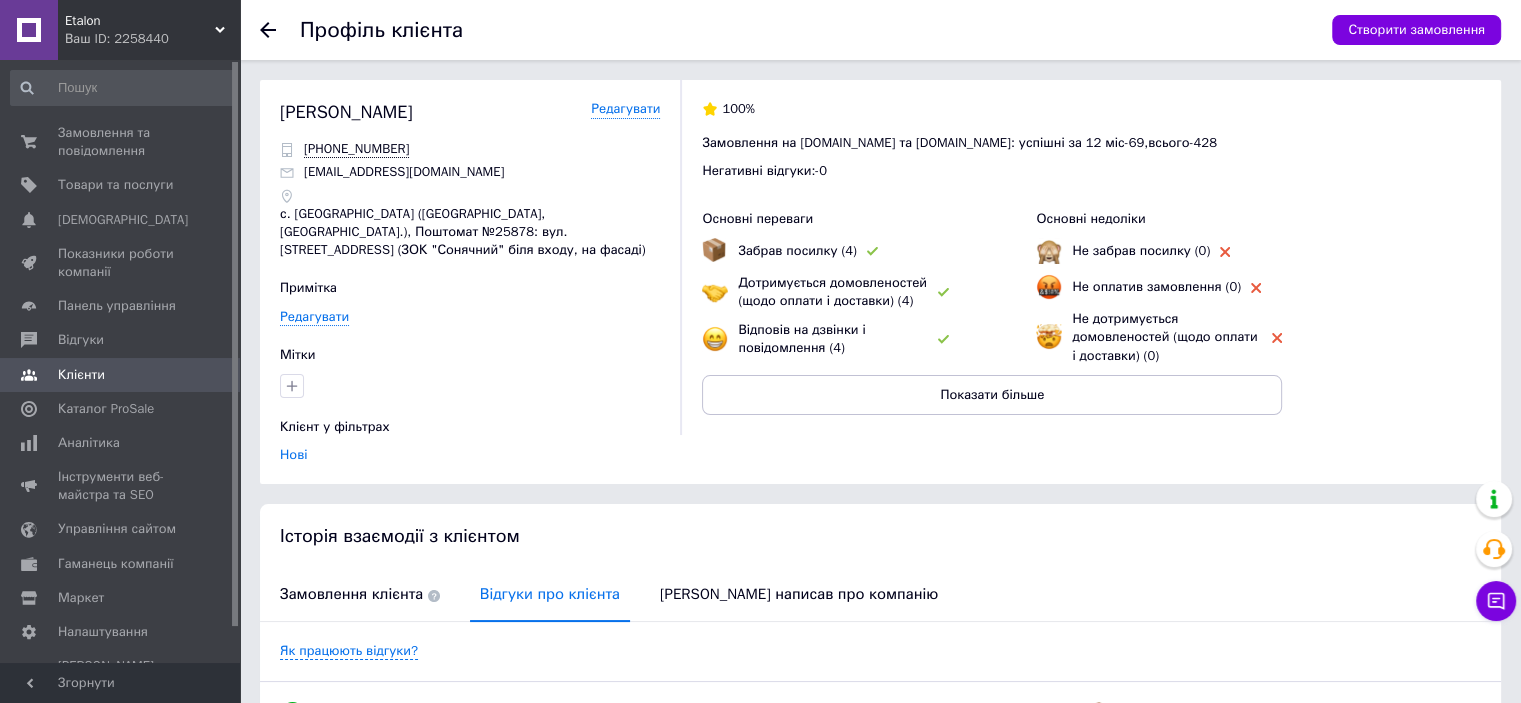 click on "Профіль клієнта Створити замовлення" at bounding box center [880, 30] 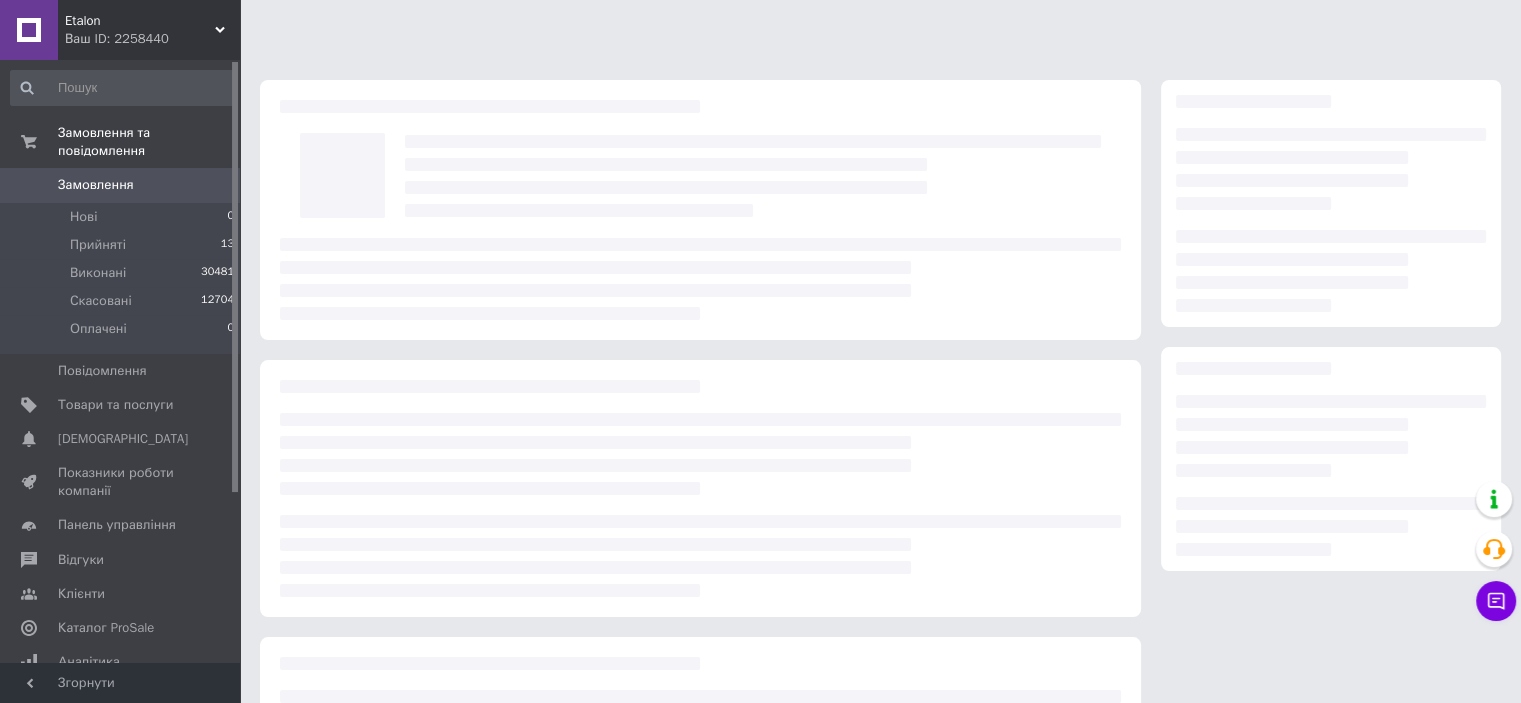 scroll, scrollTop: 100, scrollLeft: 0, axis: vertical 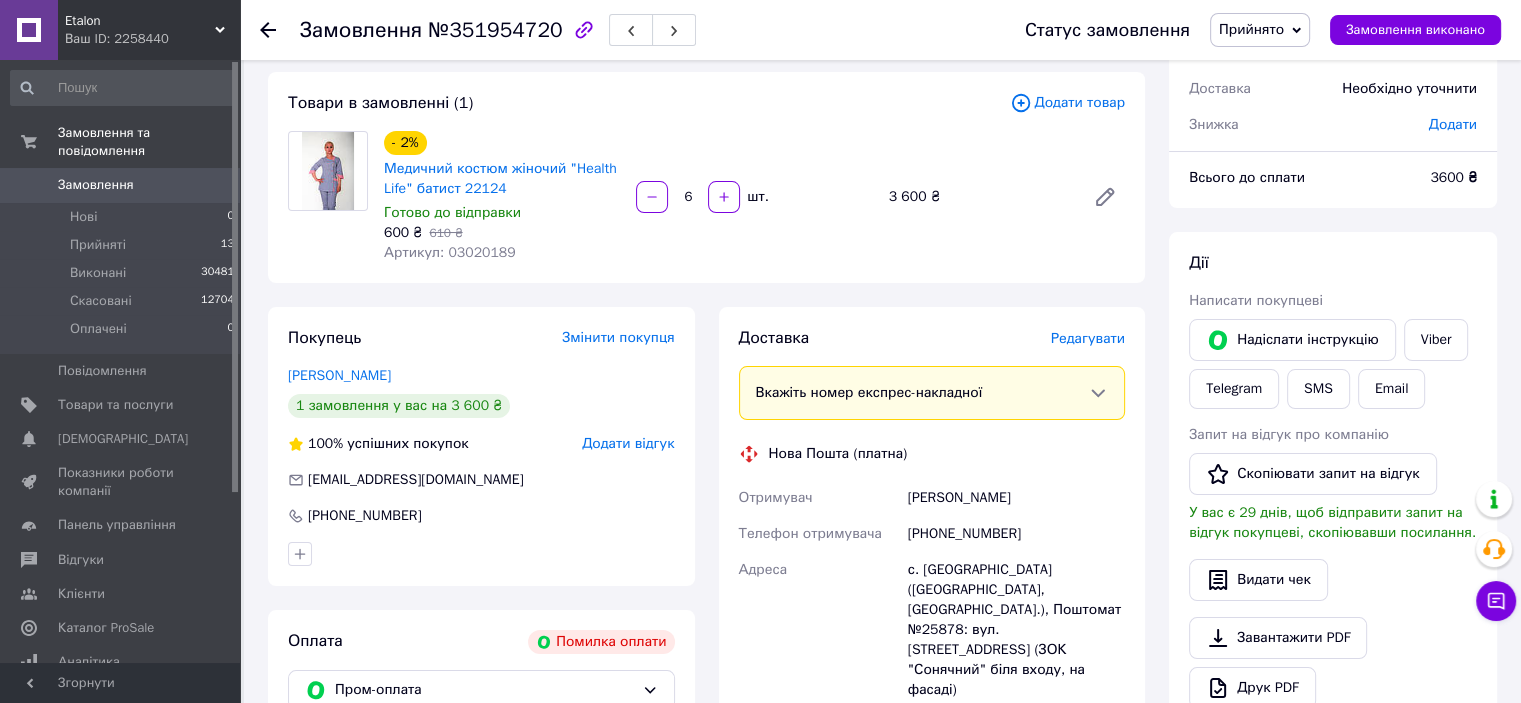 click 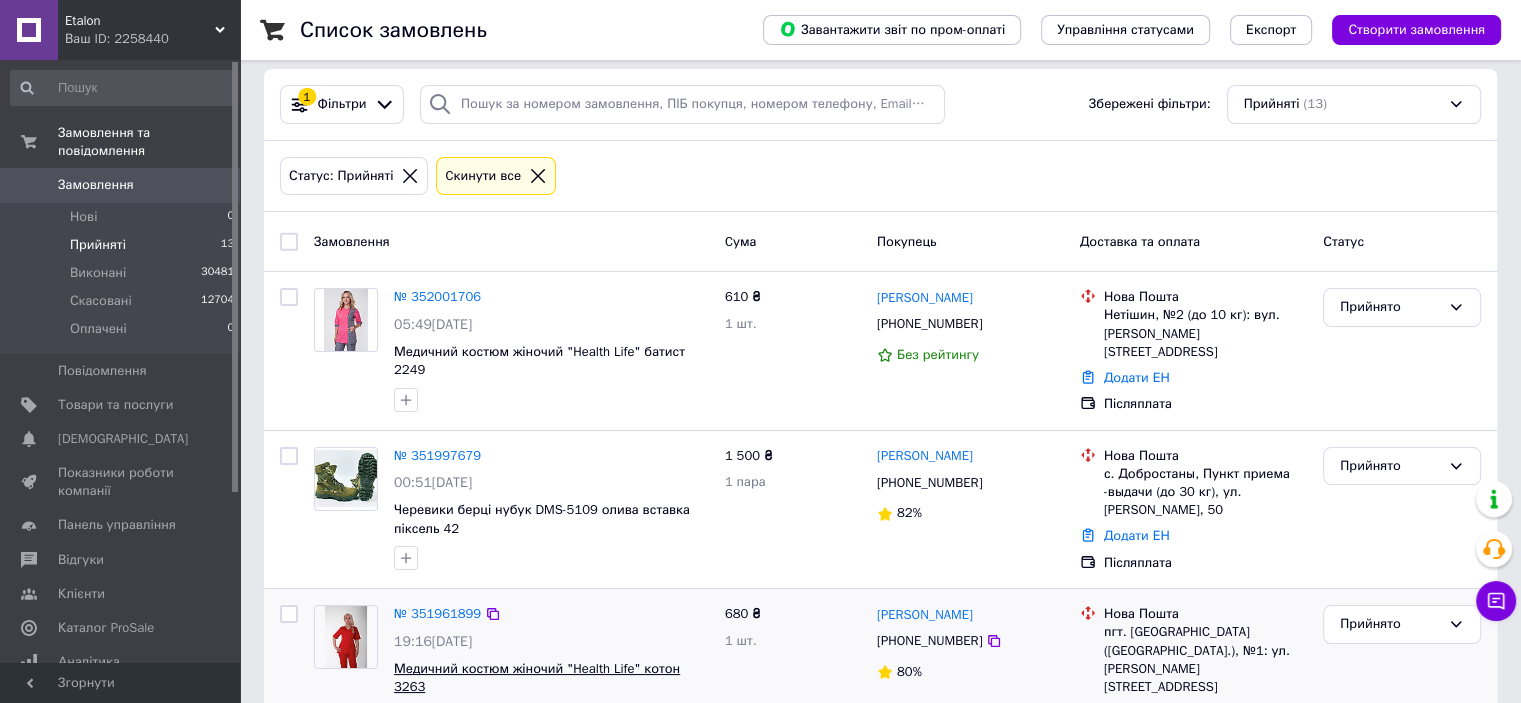 scroll, scrollTop: 0, scrollLeft: 0, axis: both 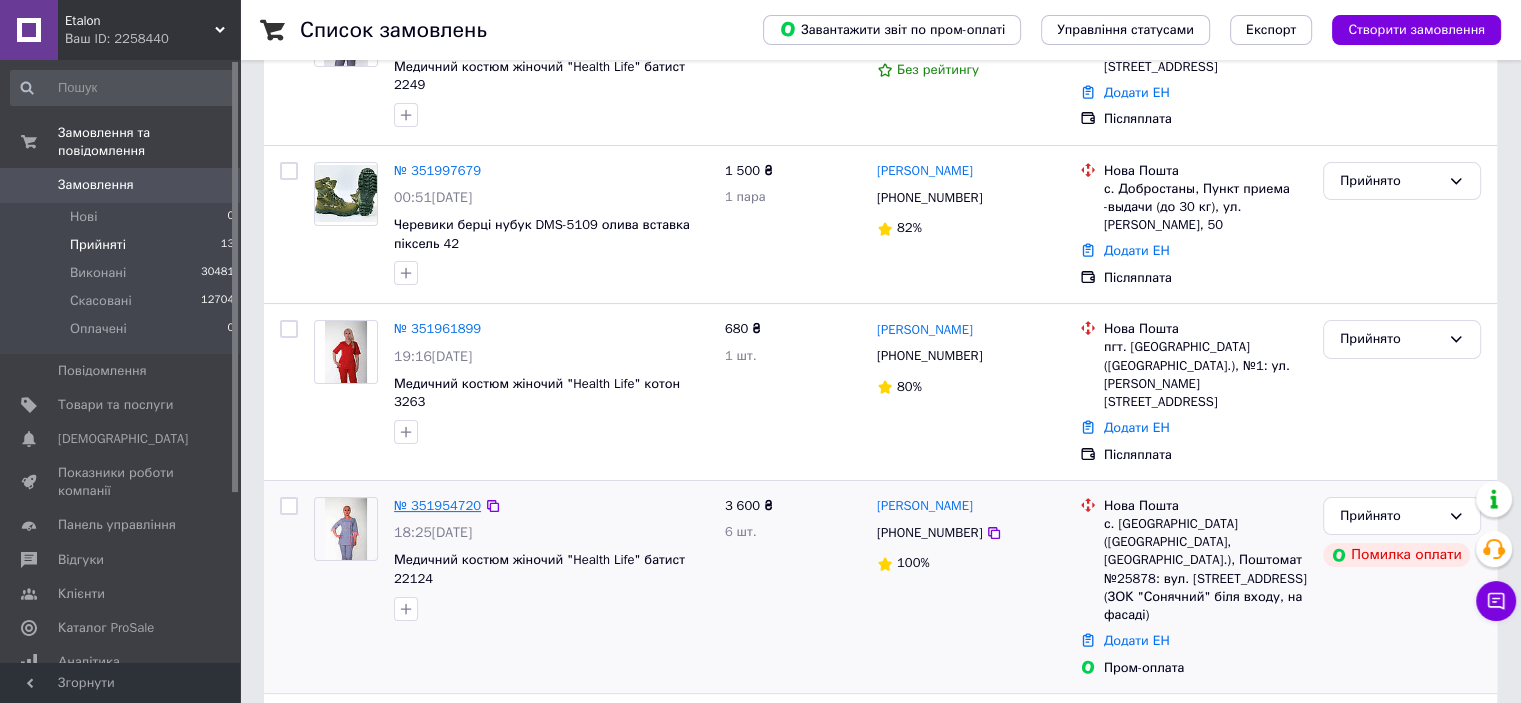 click on "№ 351954720" at bounding box center (437, 505) 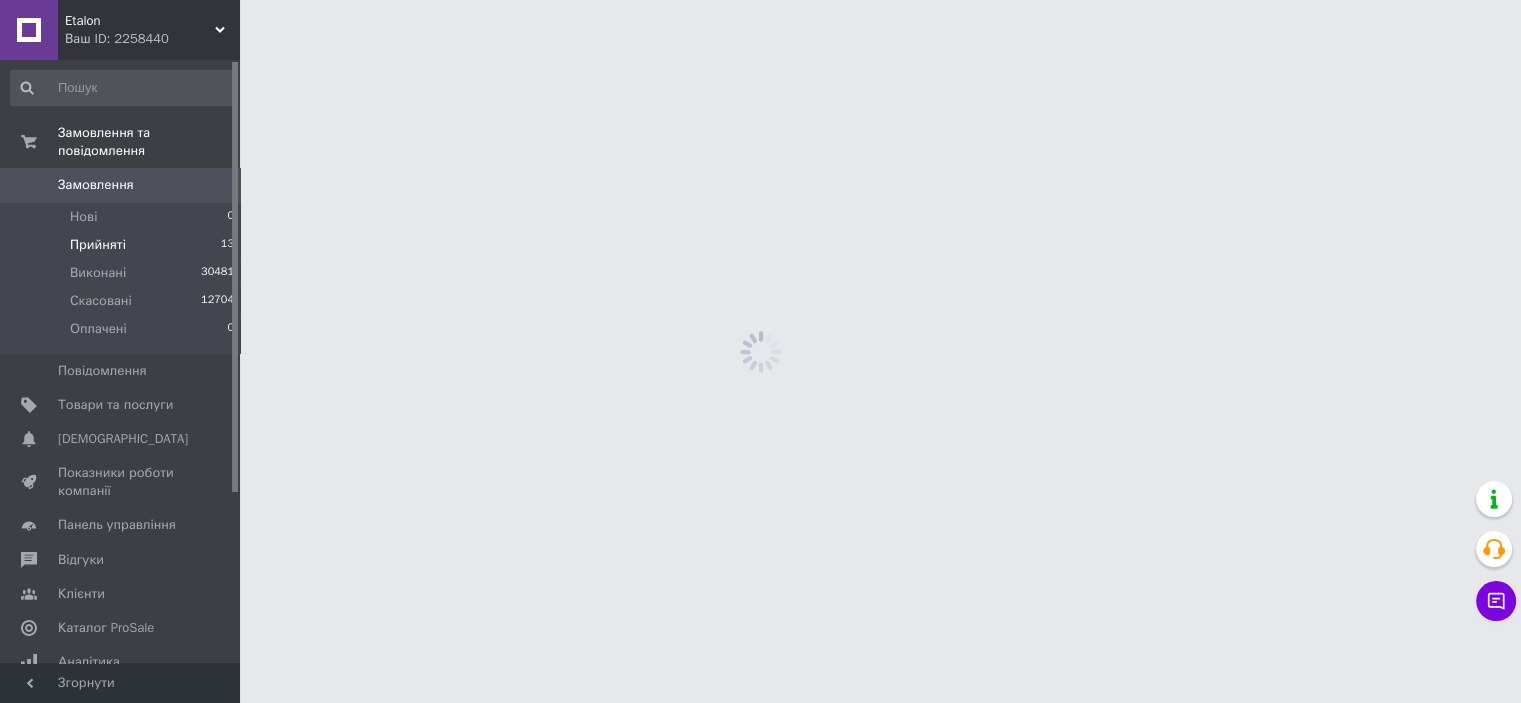 scroll, scrollTop: 0, scrollLeft: 0, axis: both 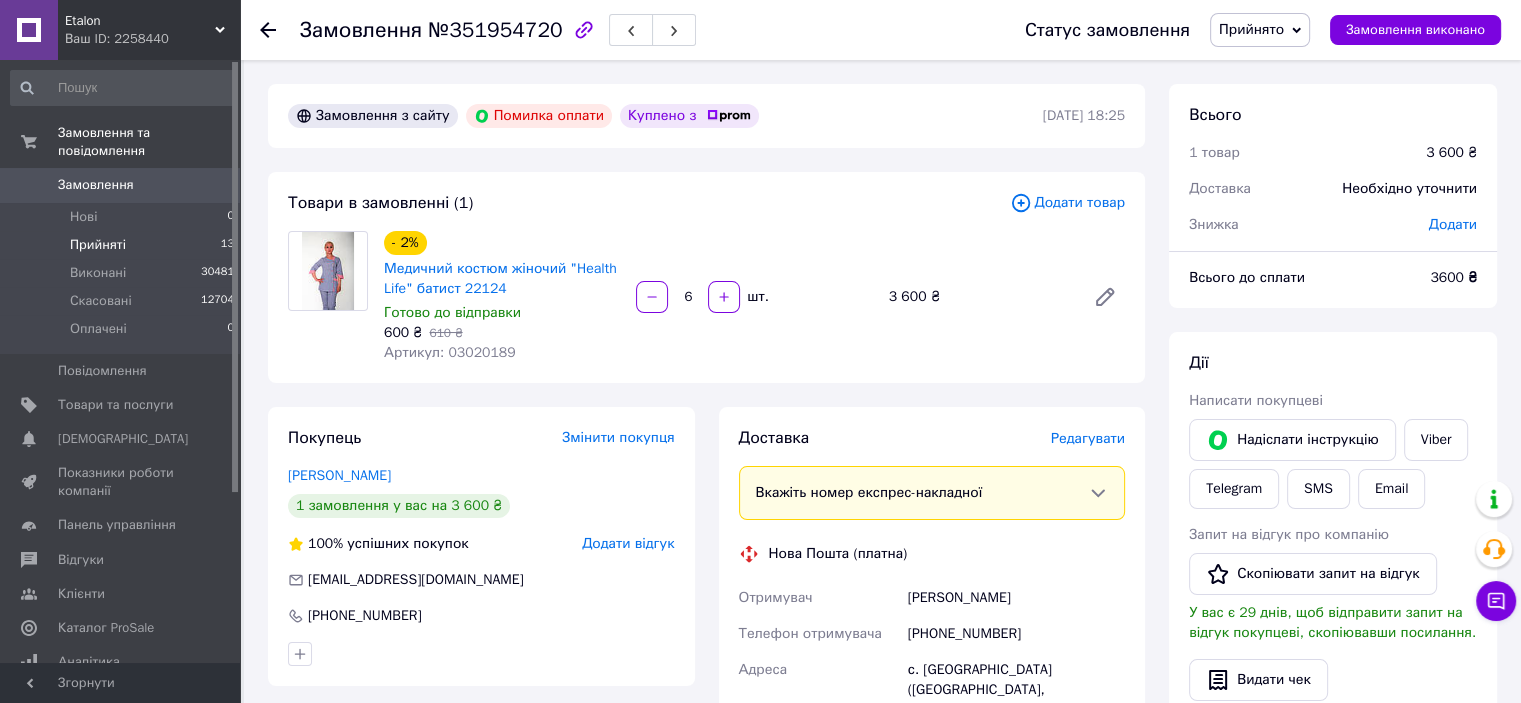 click on "Прийняті" at bounding box center (98, 245) 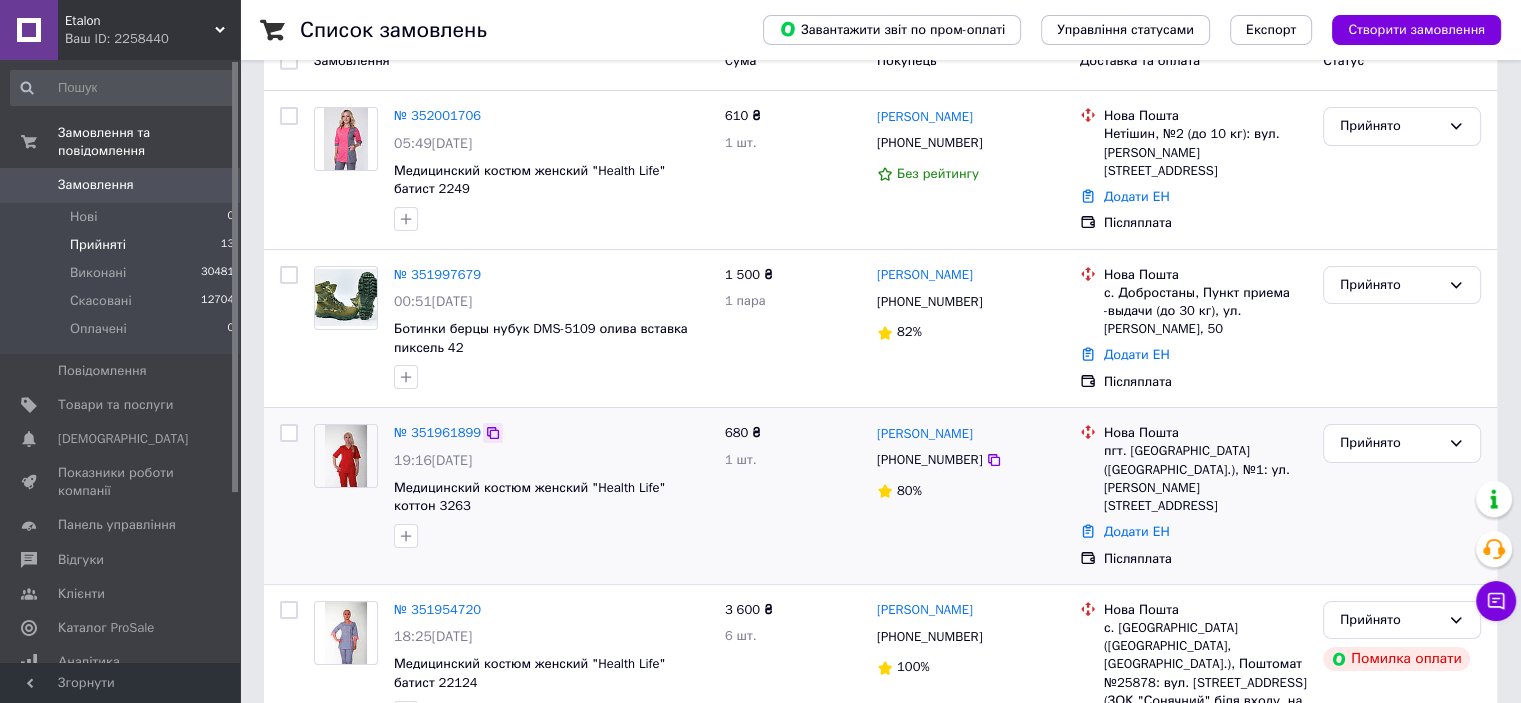 scroll, scrollTop: 200, scrollLeft: 0, axis: vertical 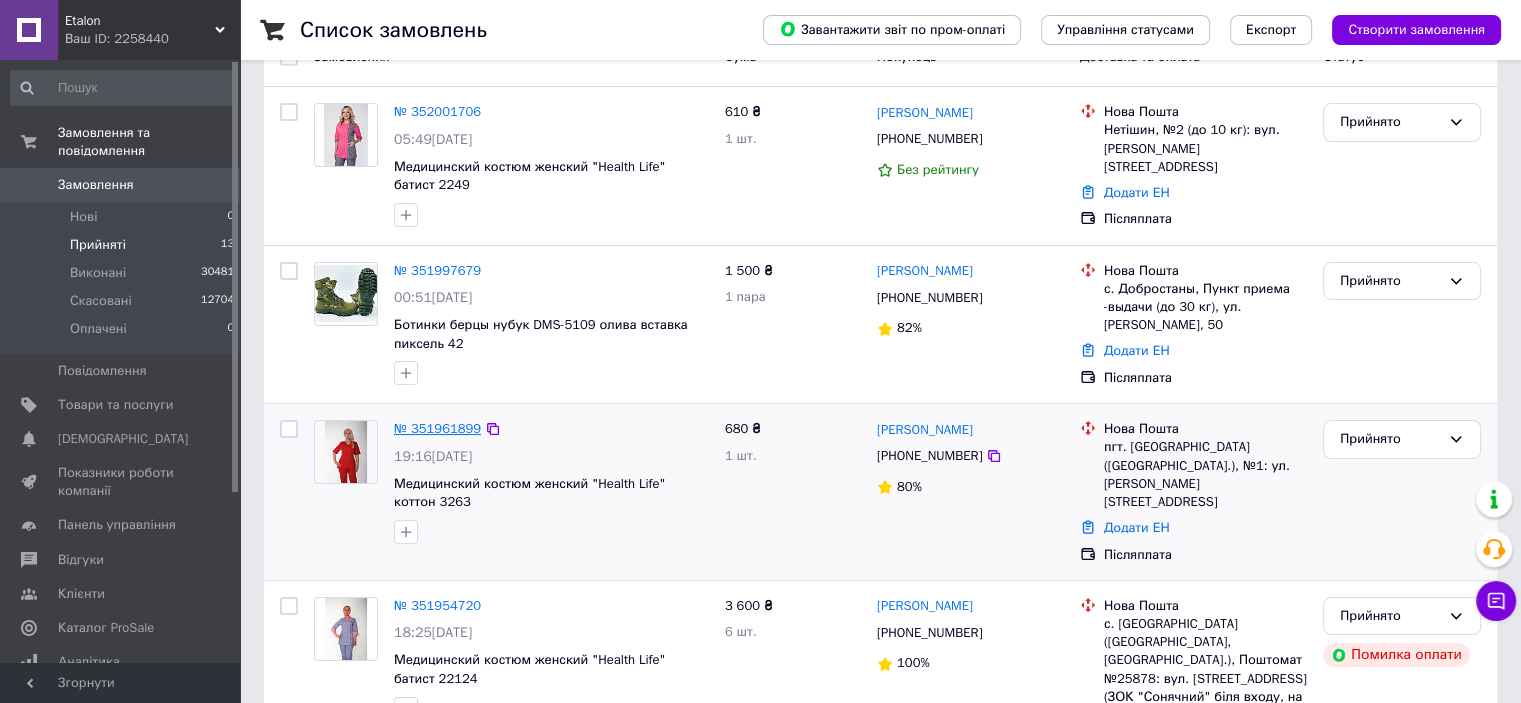 click on "№ 351961899" at bounding box center [437, 428] 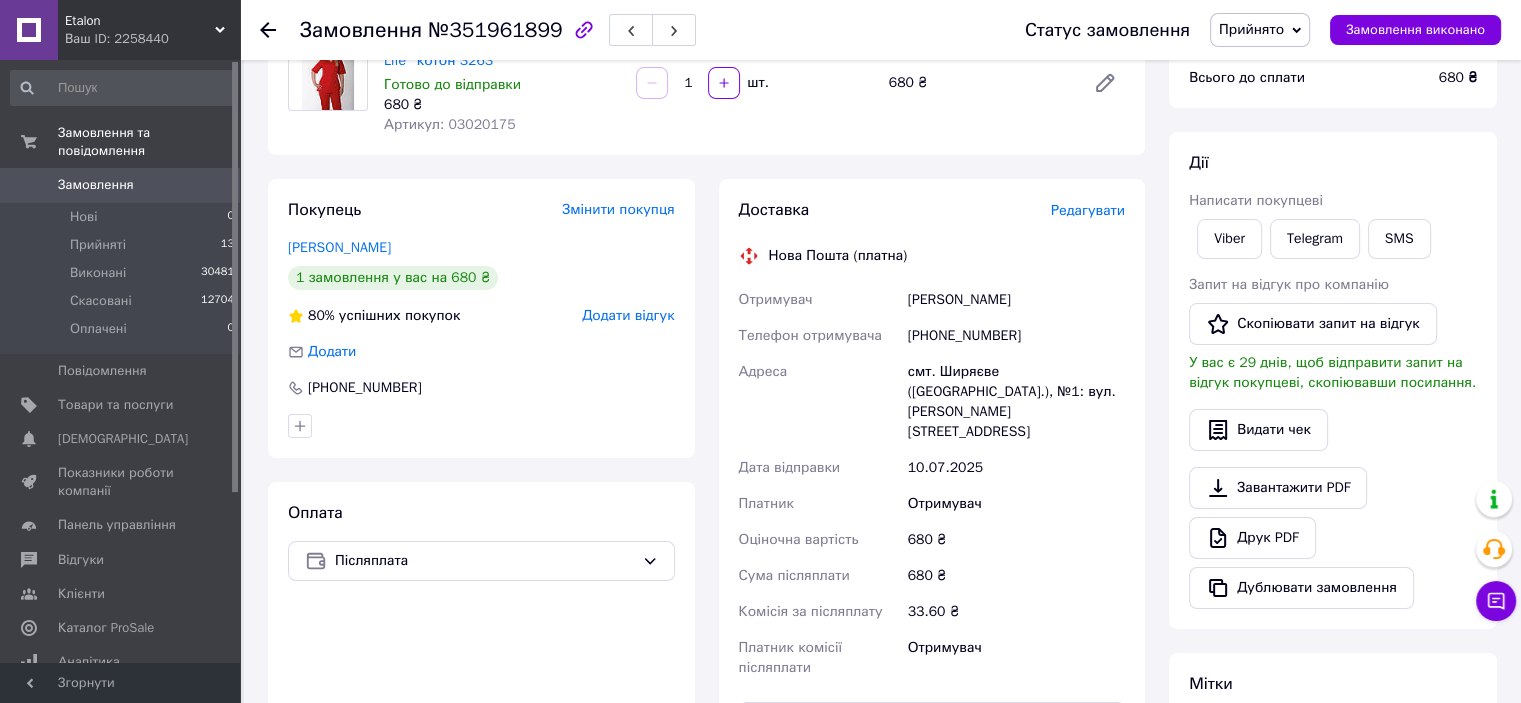 scroll, scrollTop: 100, scrollLeft: 0, axis: vertical 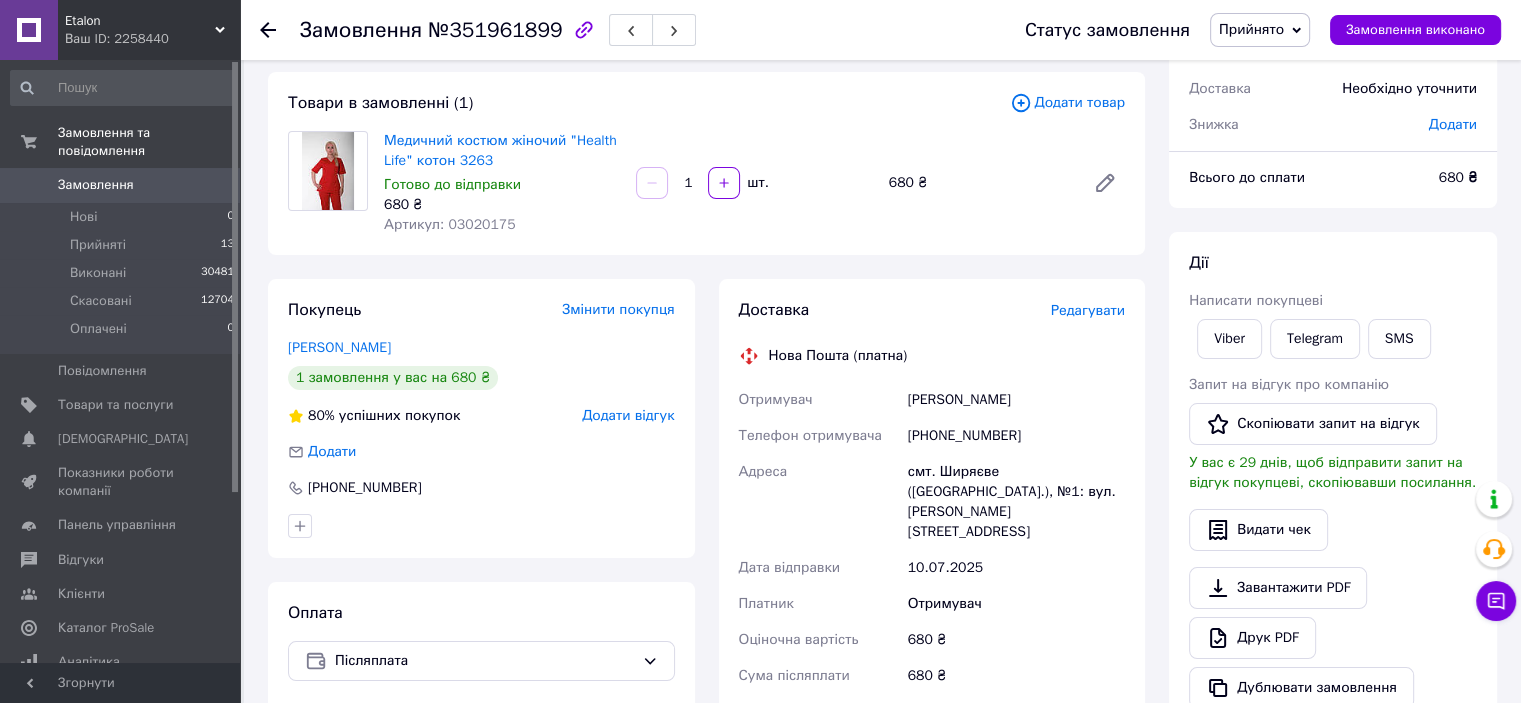 click on "№351961899" at bounding box center [495, 30] 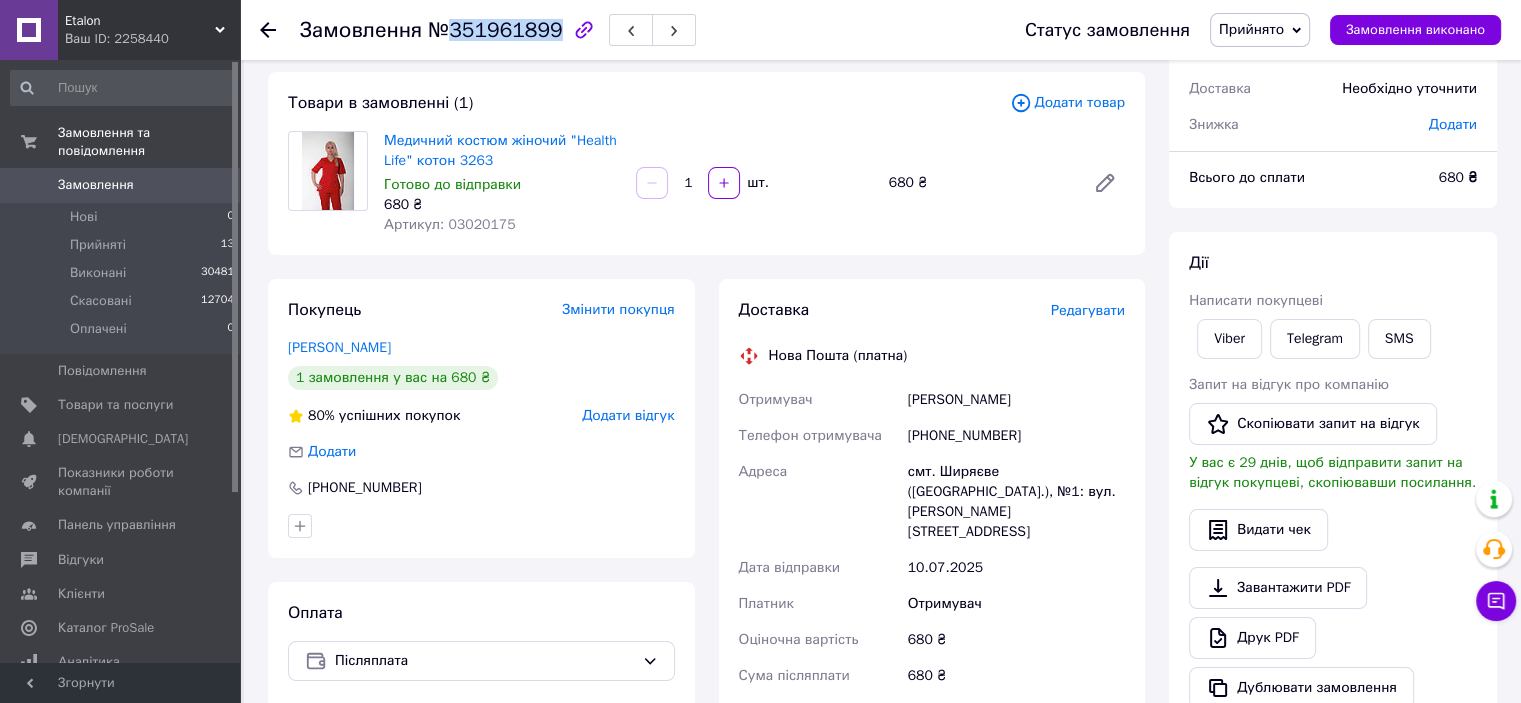 click on "№351961899" at bounding box center [495, 30] 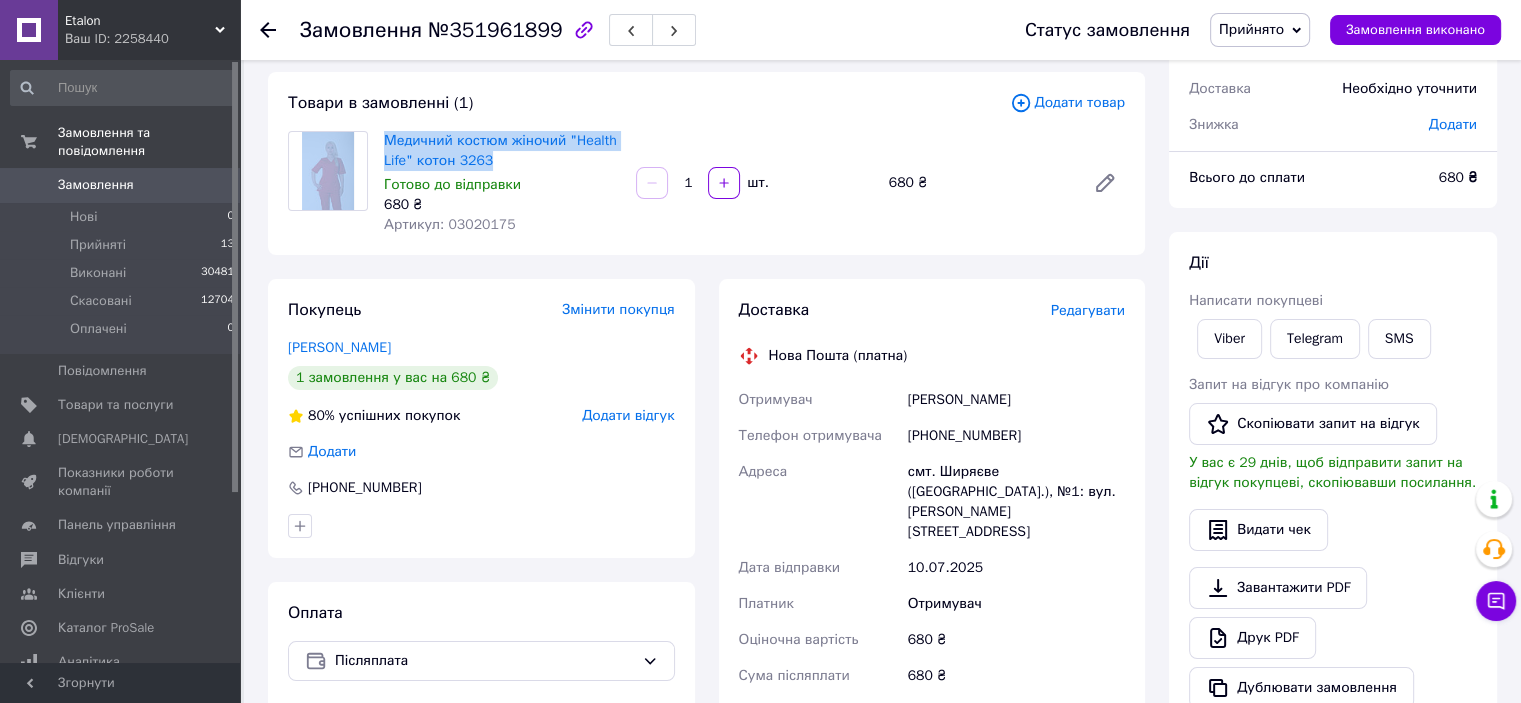 drag, startPoint x: 525, startPoint y: 167, endPoint x: 375, endPoint y: 136, distance: 153.16985 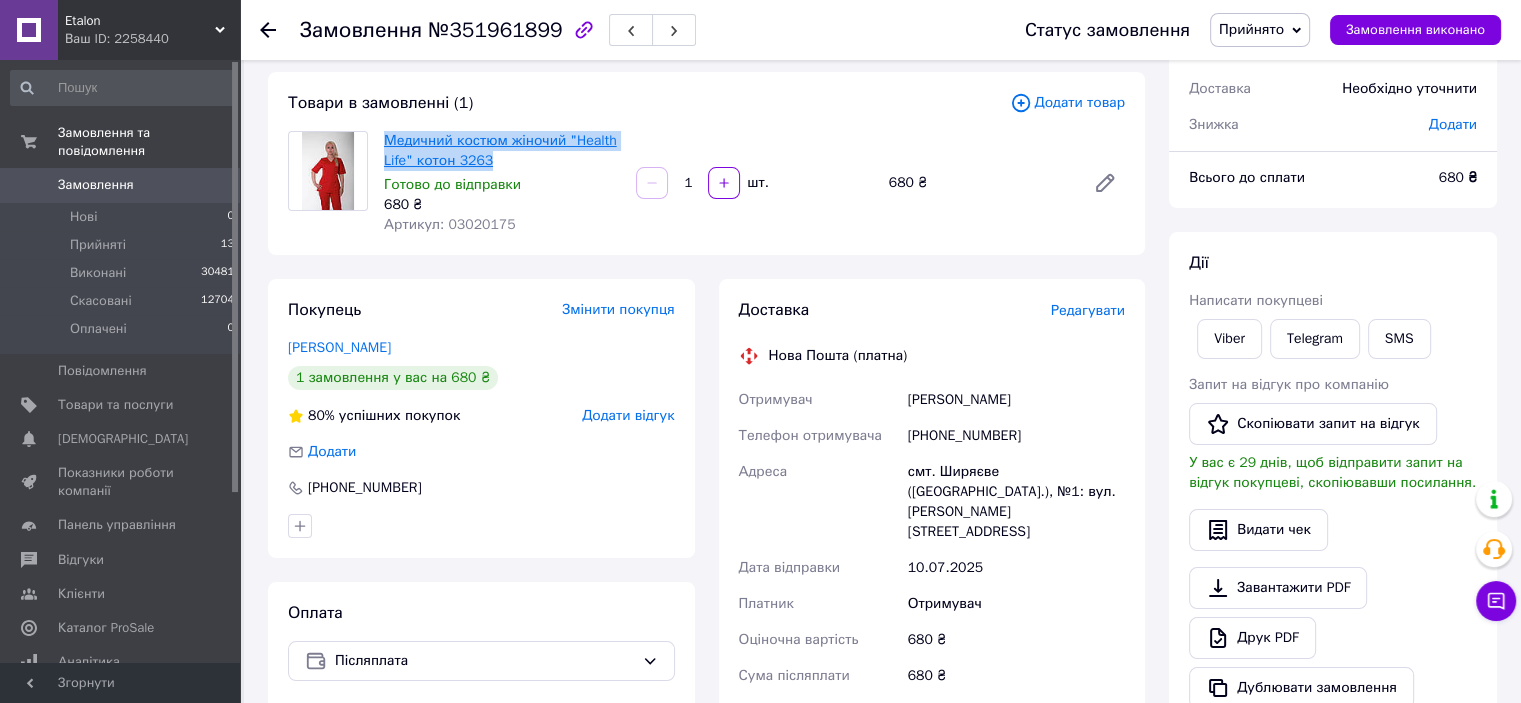 drag, startPoint x: 518, startPoint y: 167, endPoint x: 386, endPoint y: 146, distance: 133.66002 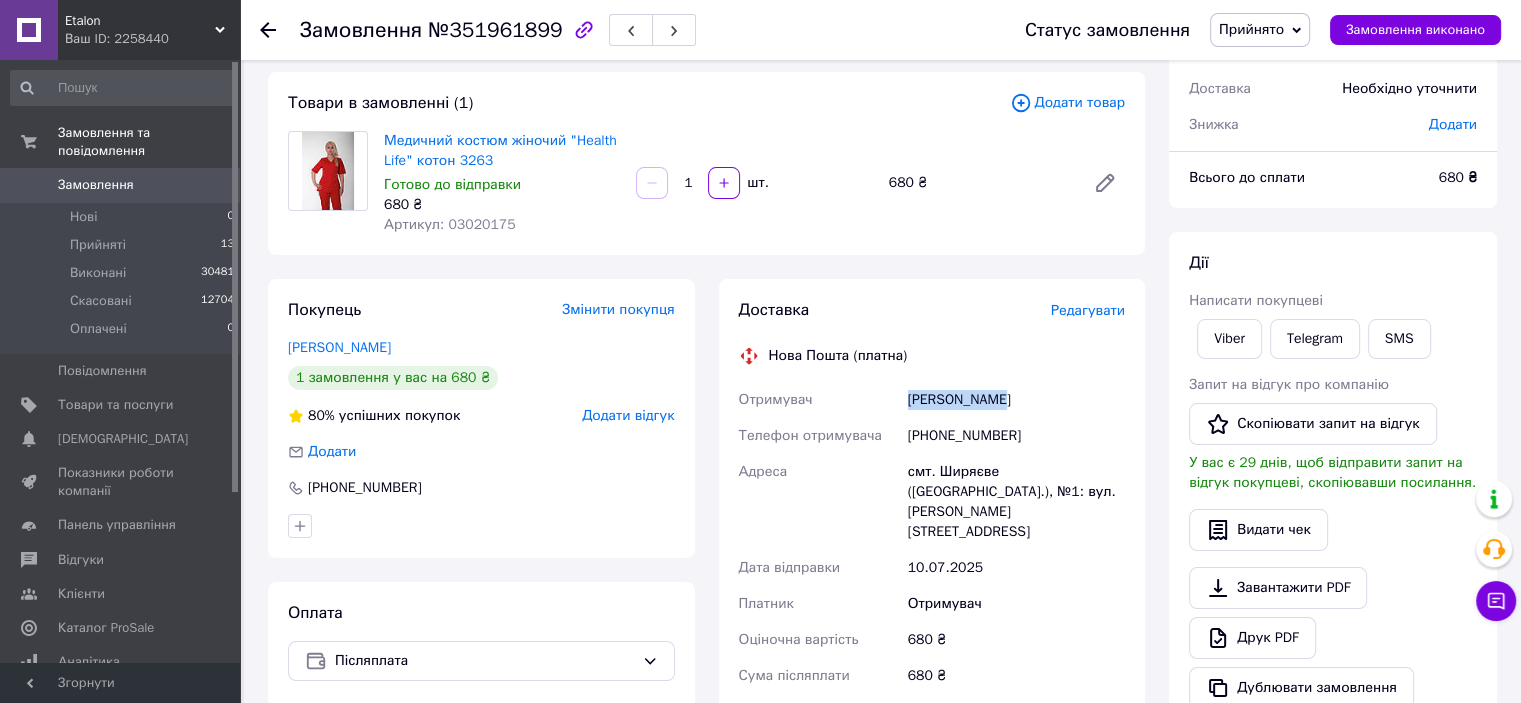 drag, startPoint x: 1013, startPoint y: 403, endPoint x: 904, endPoint y: 399, distance: 109.07337 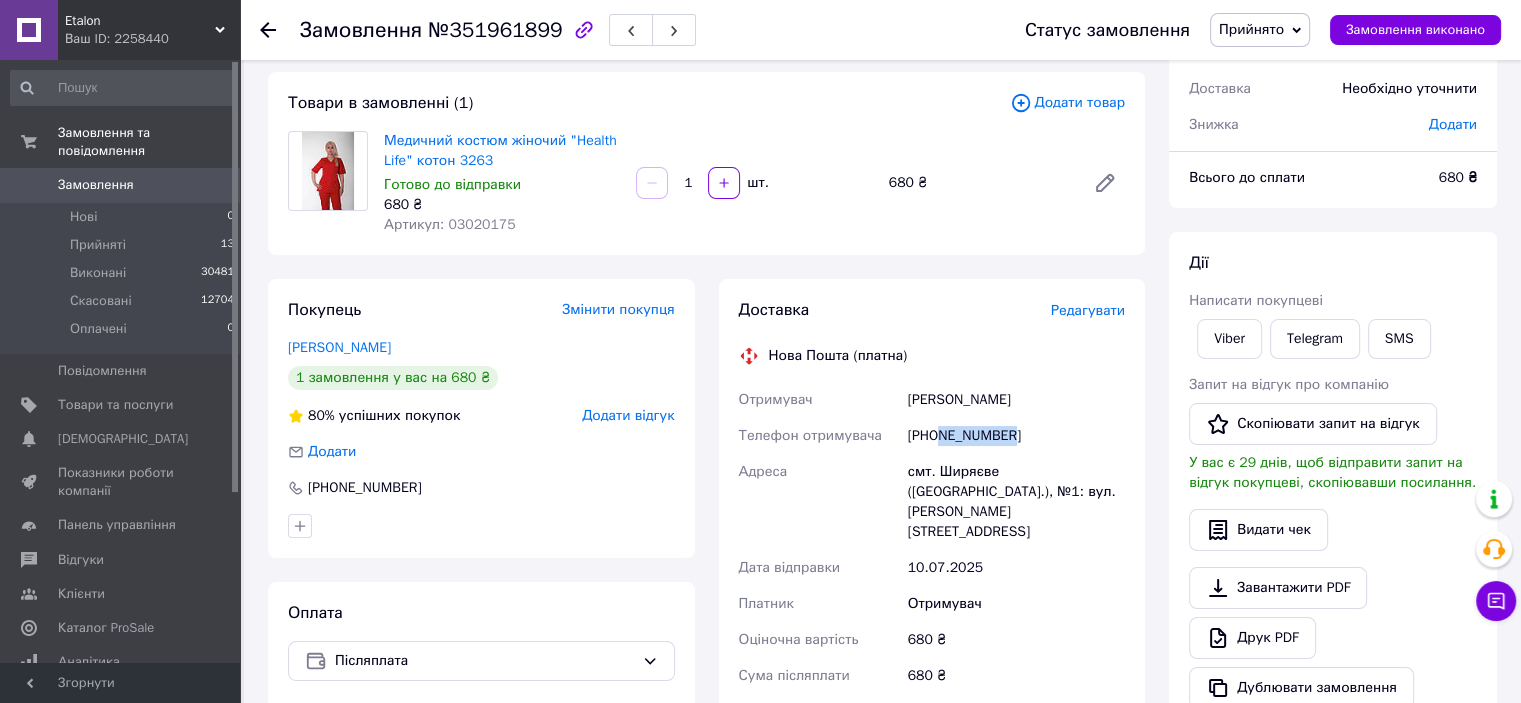 drag, startPoint x: 1026, startPoint y: 430, endPoint x: 939, endPoint y: 429, distance: 87.005745 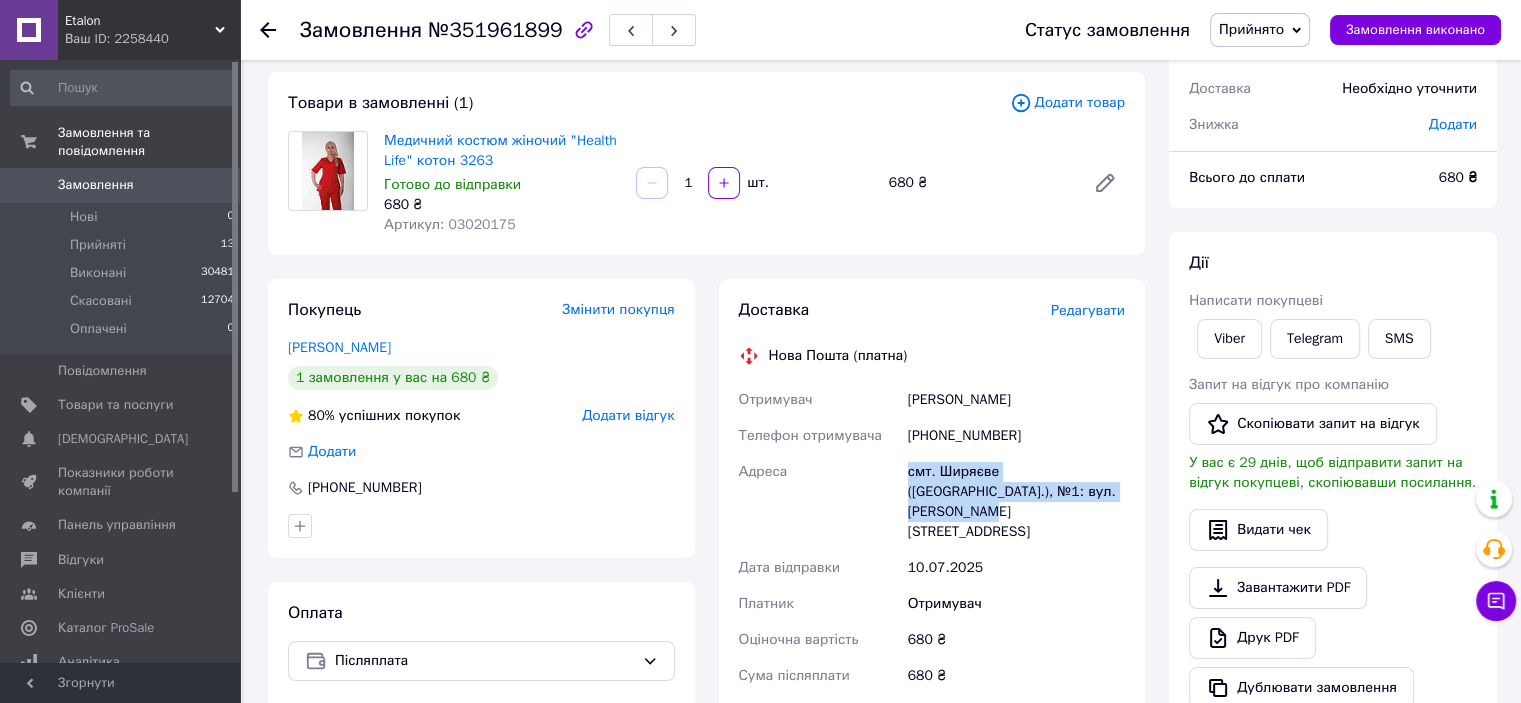 drag, startPoint x: 1064, startPoint y: 487, endPoint x: 904, endPoint y: 471, distance: 160.798 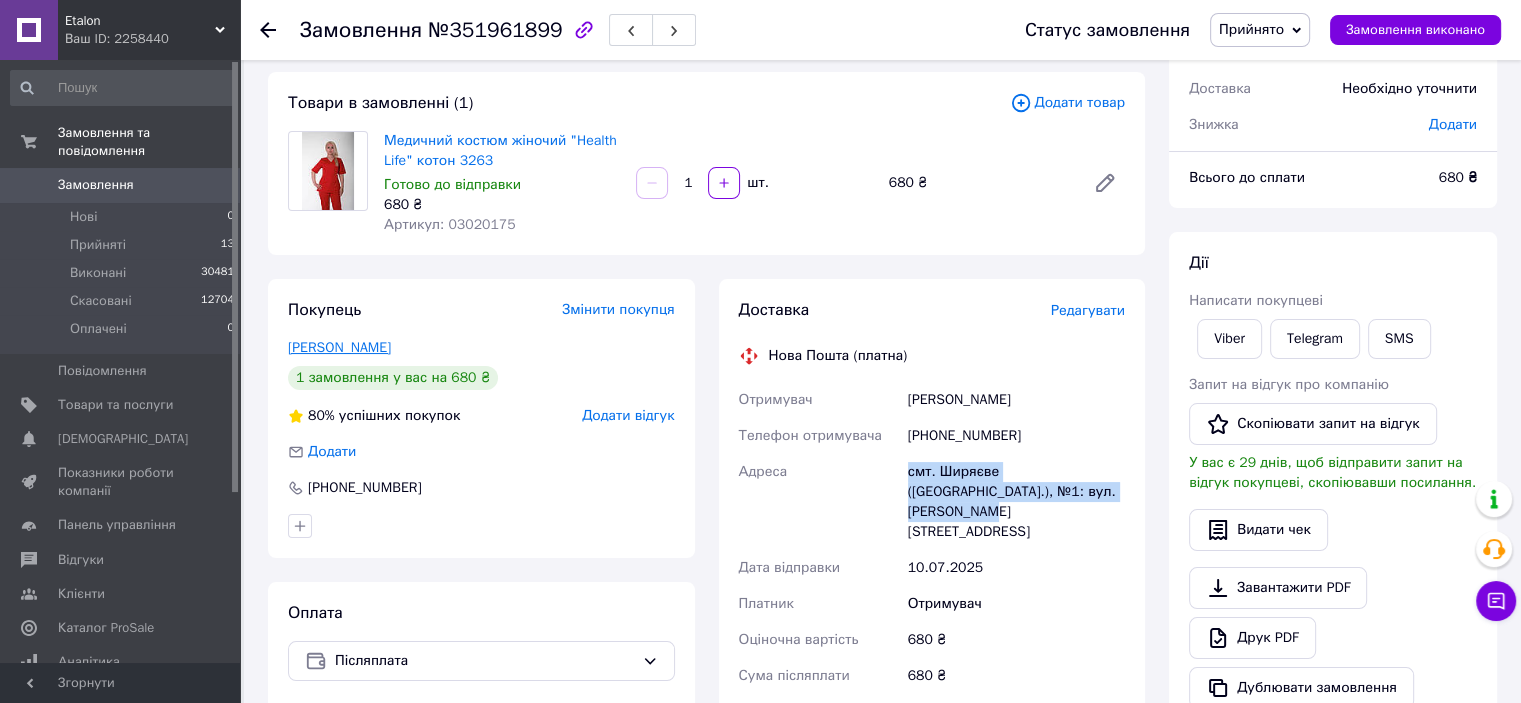 click on "Болдур Олена" at bounding box center [339, 347] 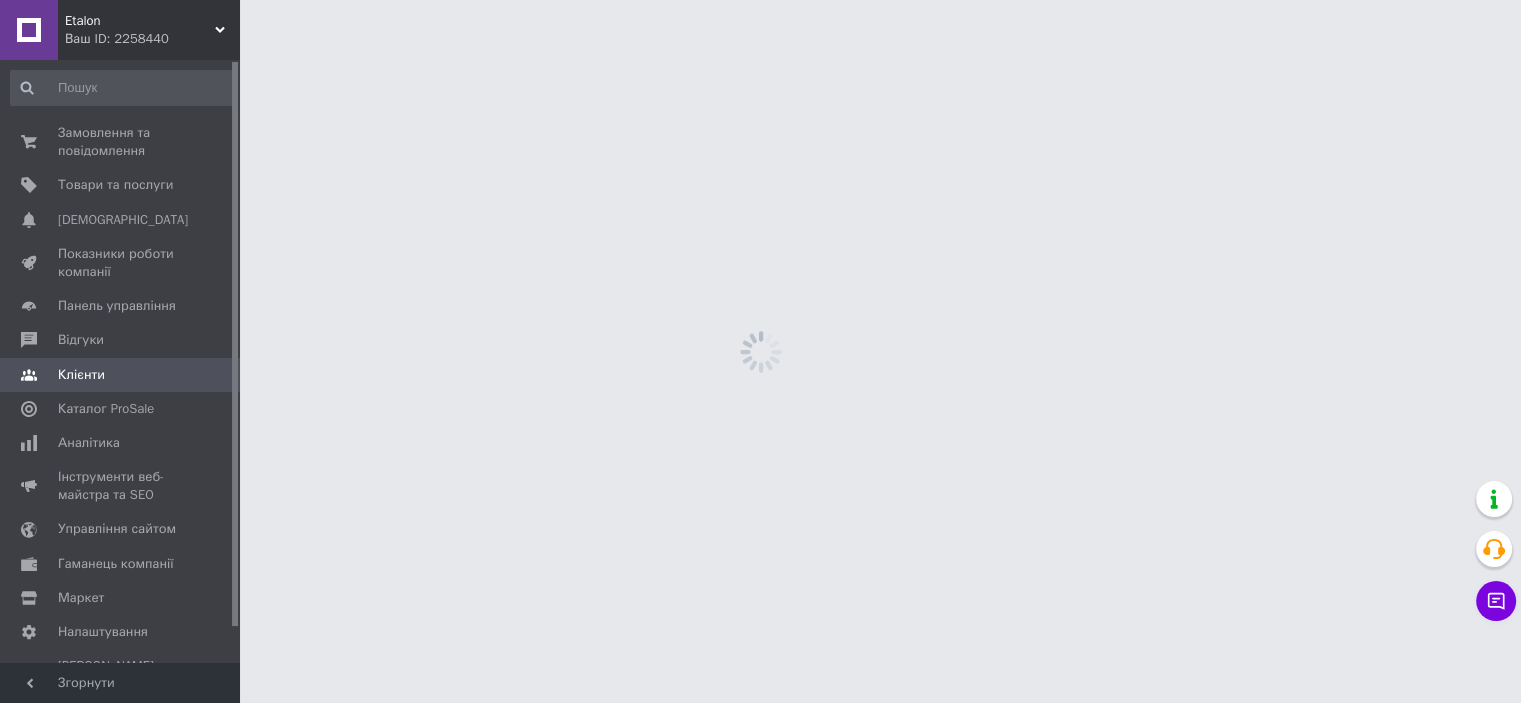 scroll, scrollTop: 0, scrollLeft: 0, axis: both 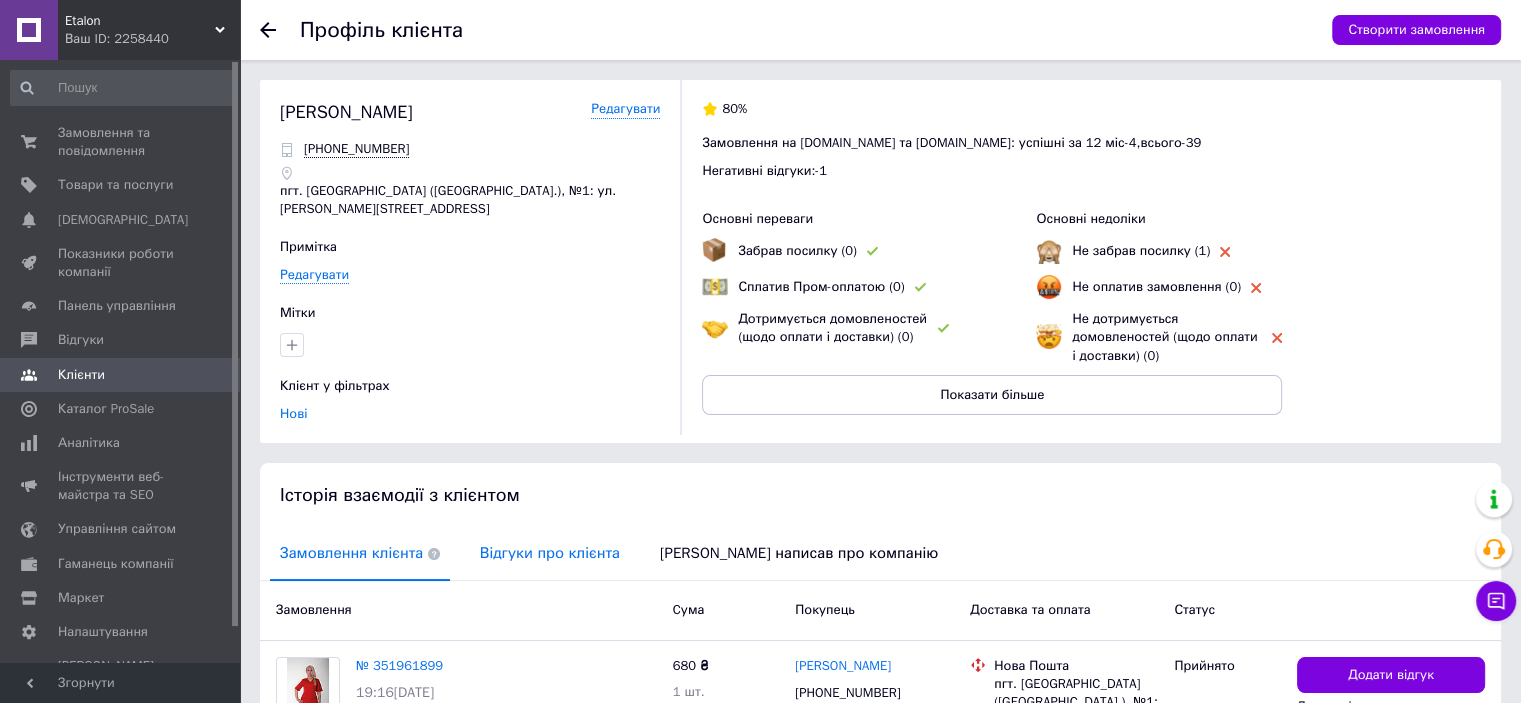 click on "Відгуки про клієнта" at bounding box center [550, 553] 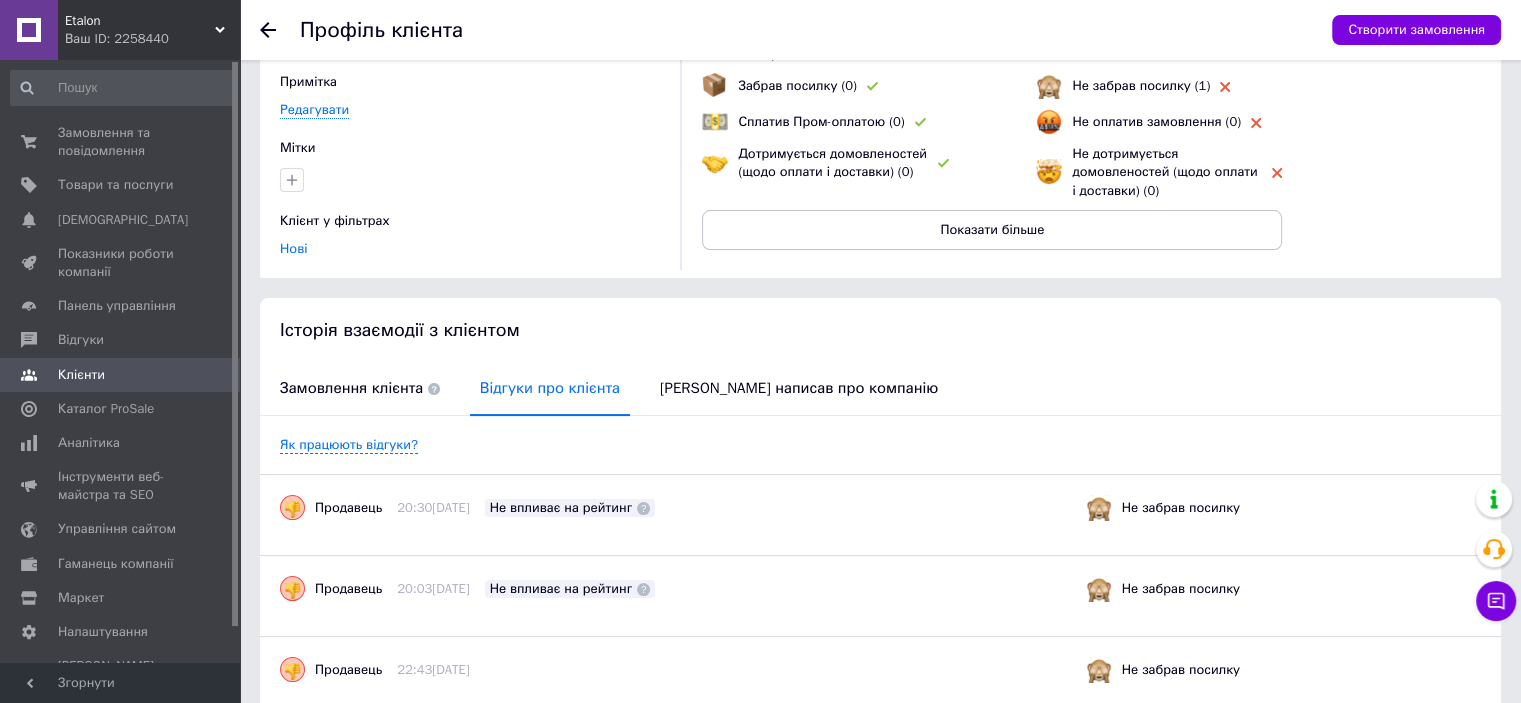 scroll, scrollTop: 0, scrollLeft: 0, axis: both 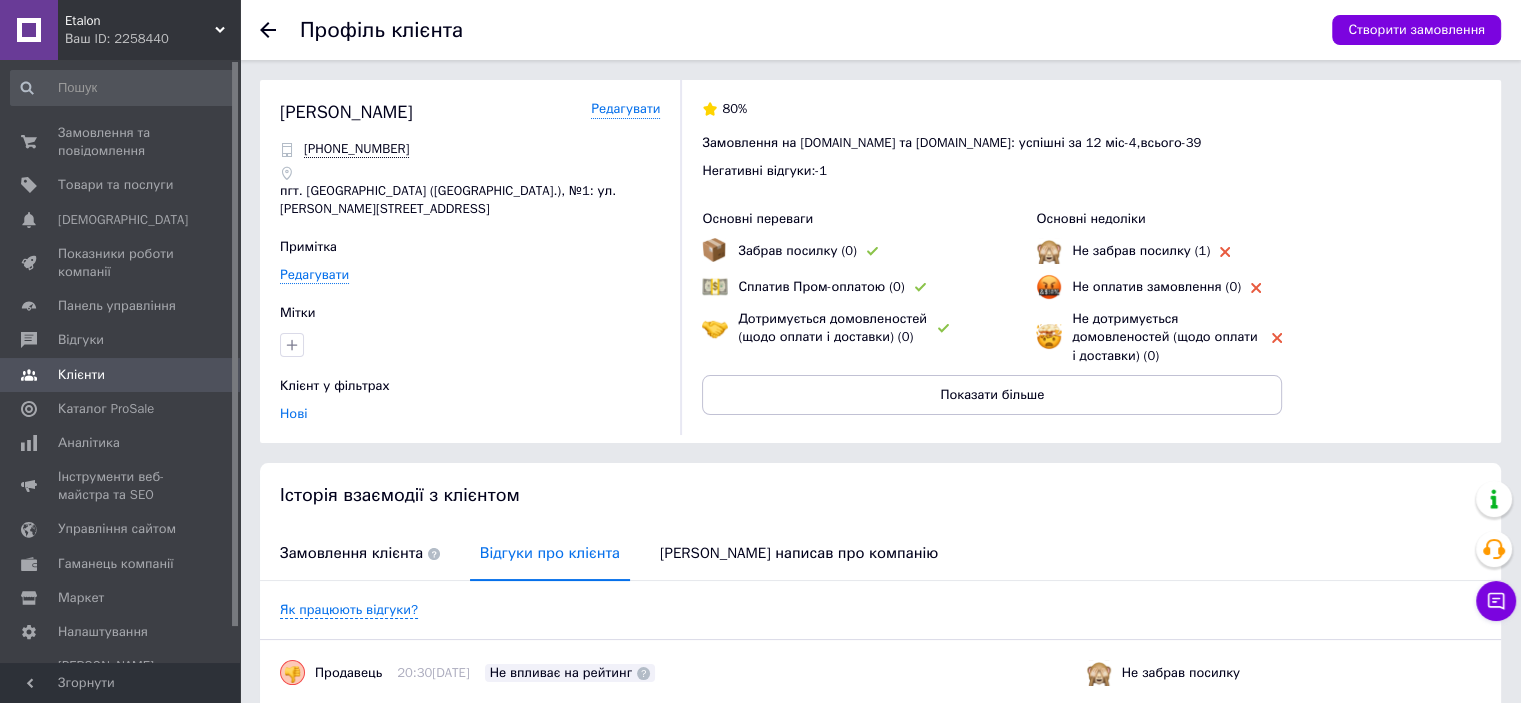 click 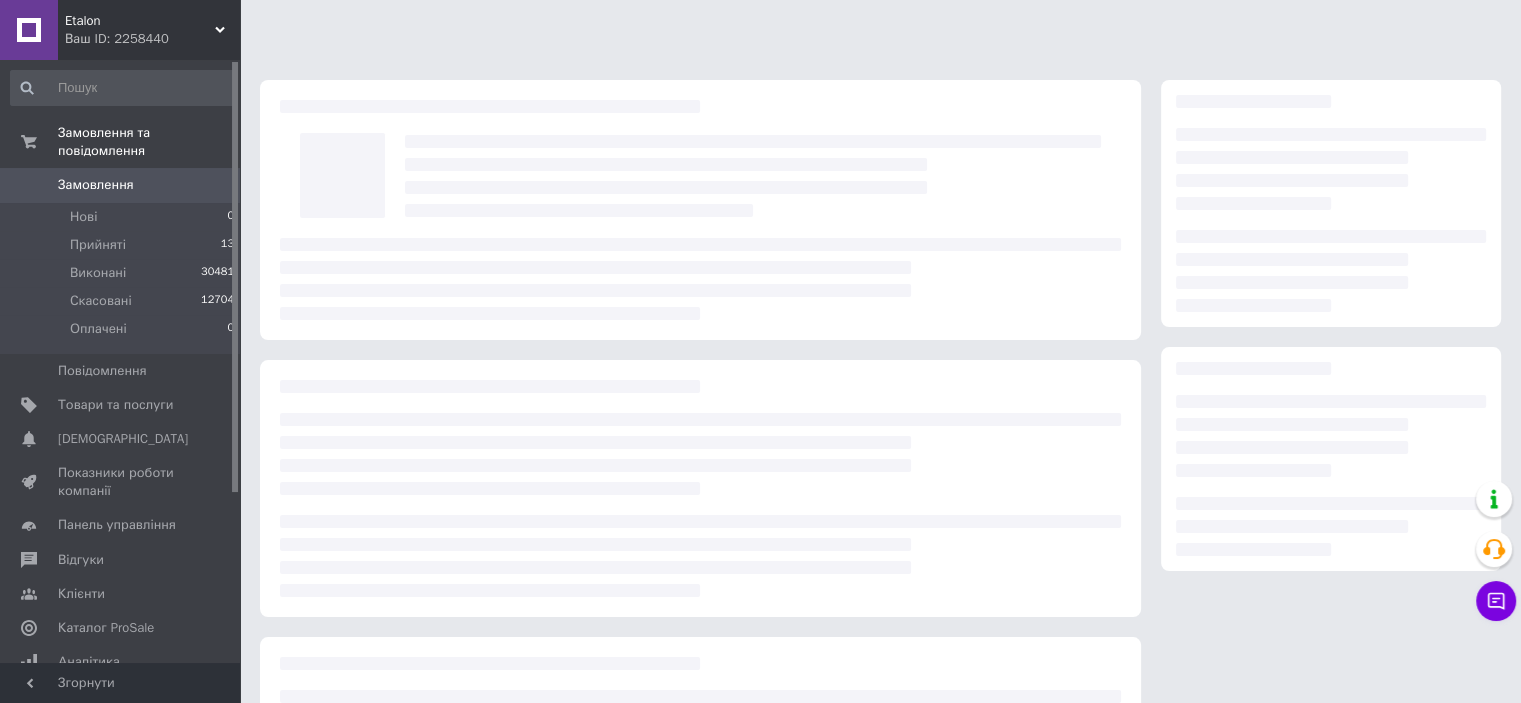 scroll, scrollTop: 100, scrollLeft: 0, axis: vertical 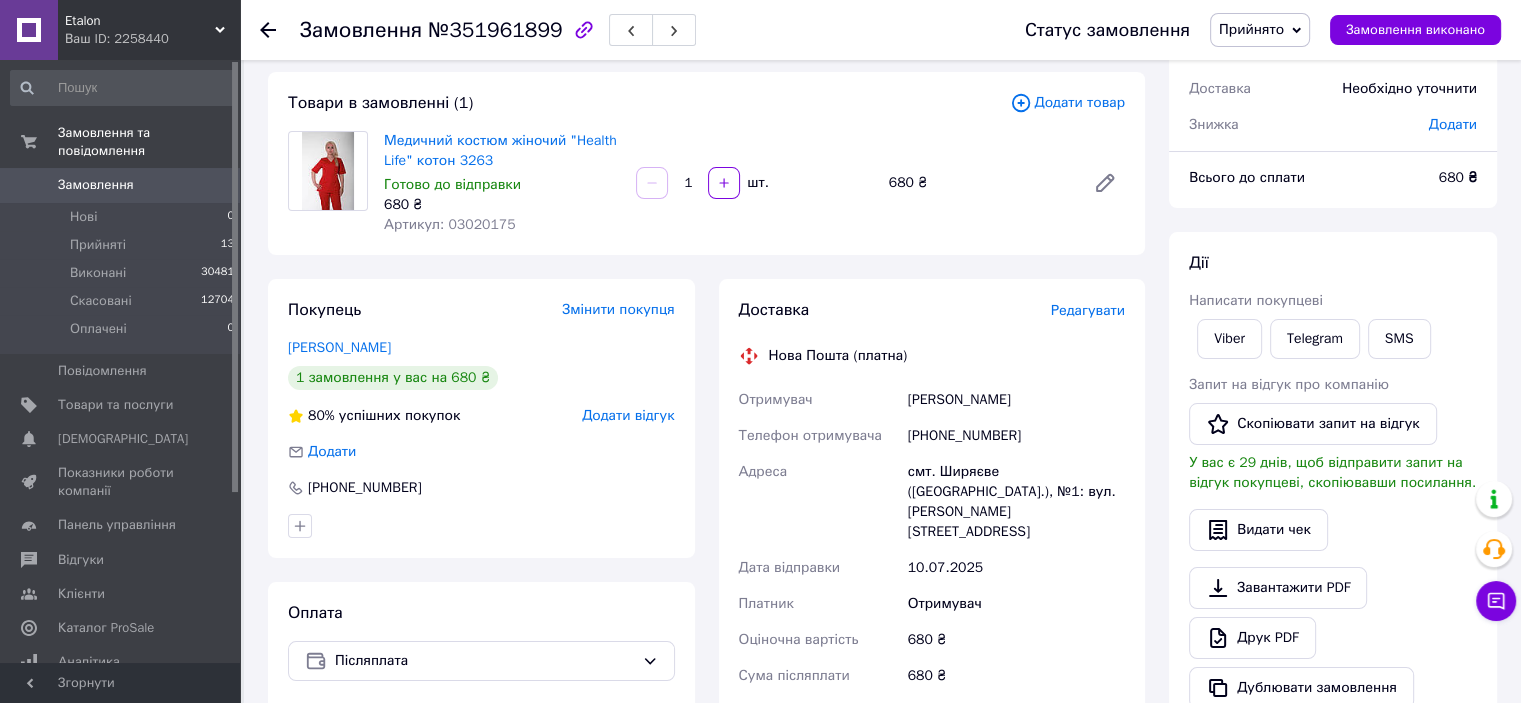 click 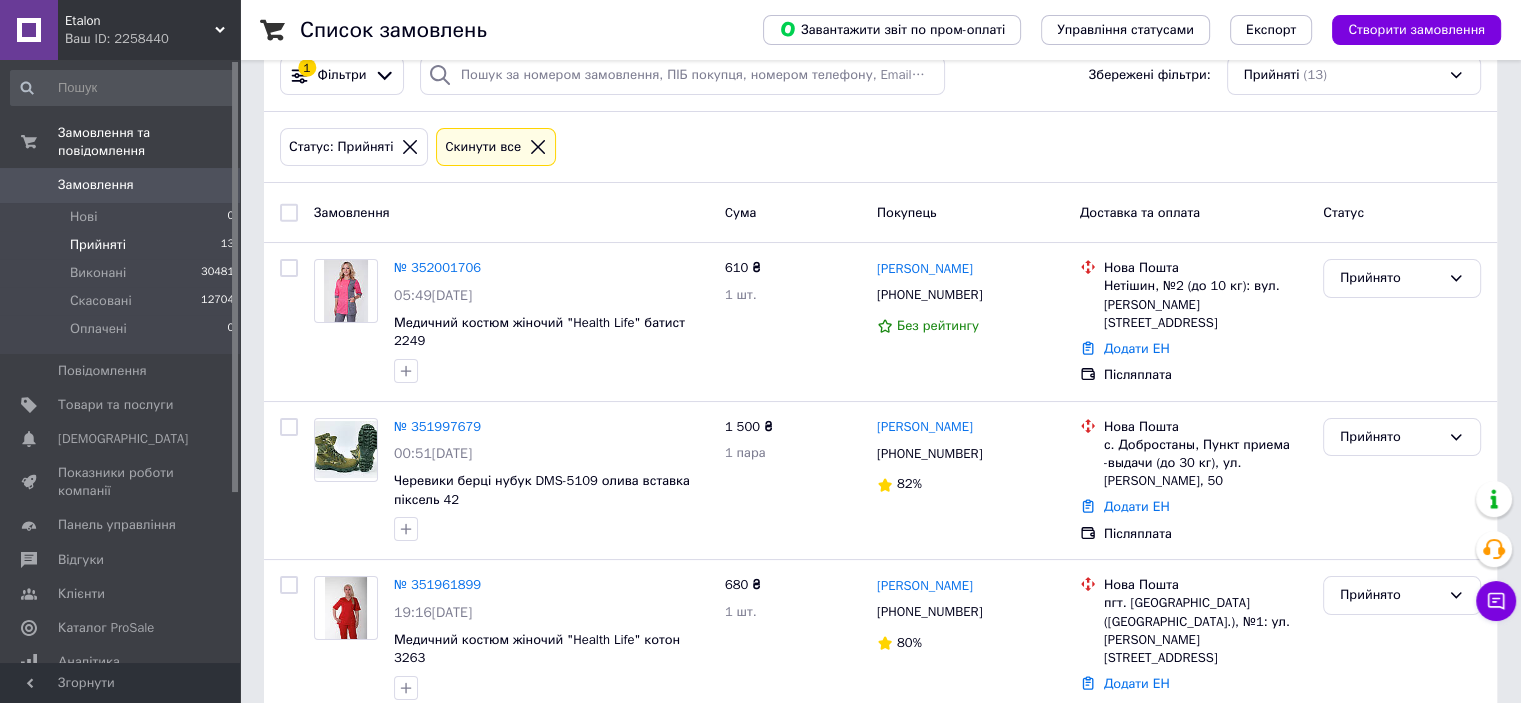 scroll, scrollTop: 0, scrollLeft: 0, axis: both 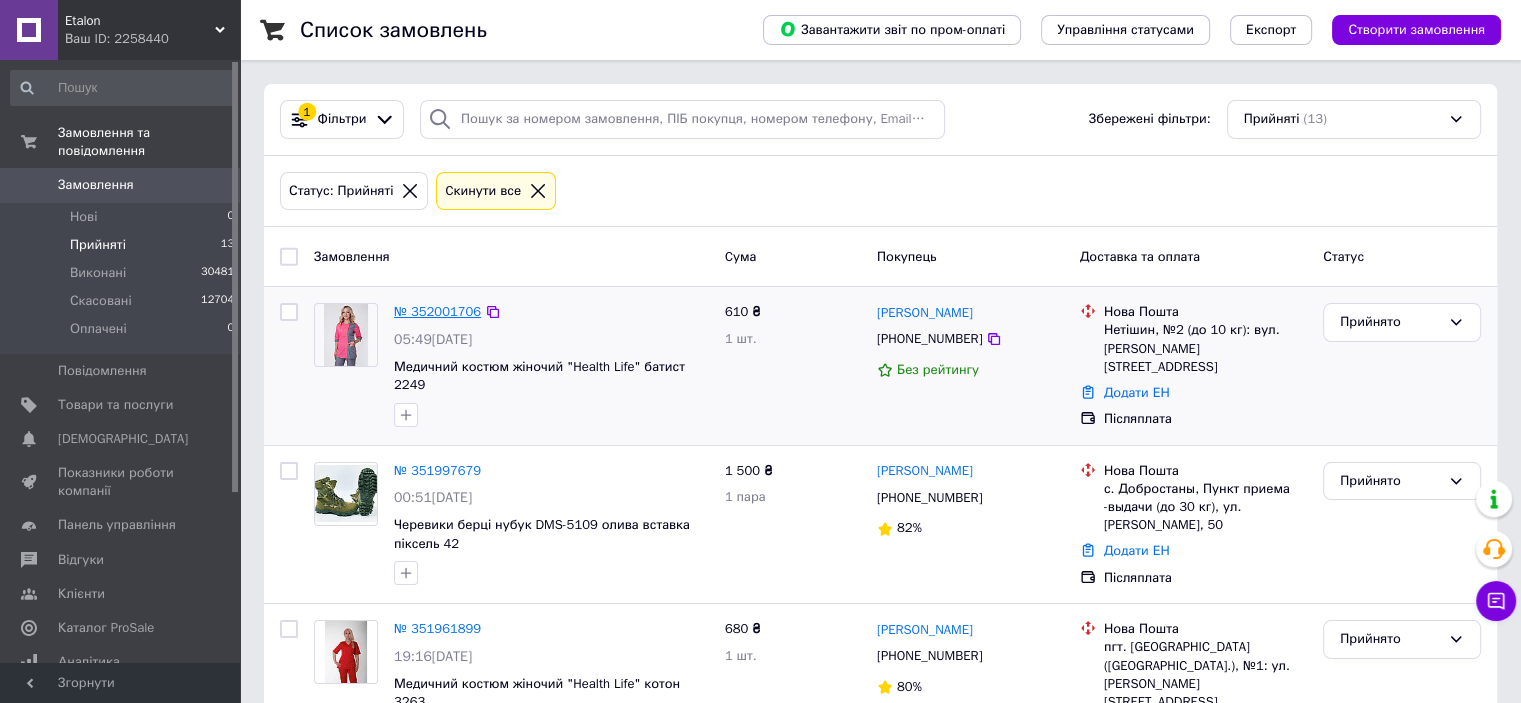click on "№ 352001706" at bounding box center (437, 311) 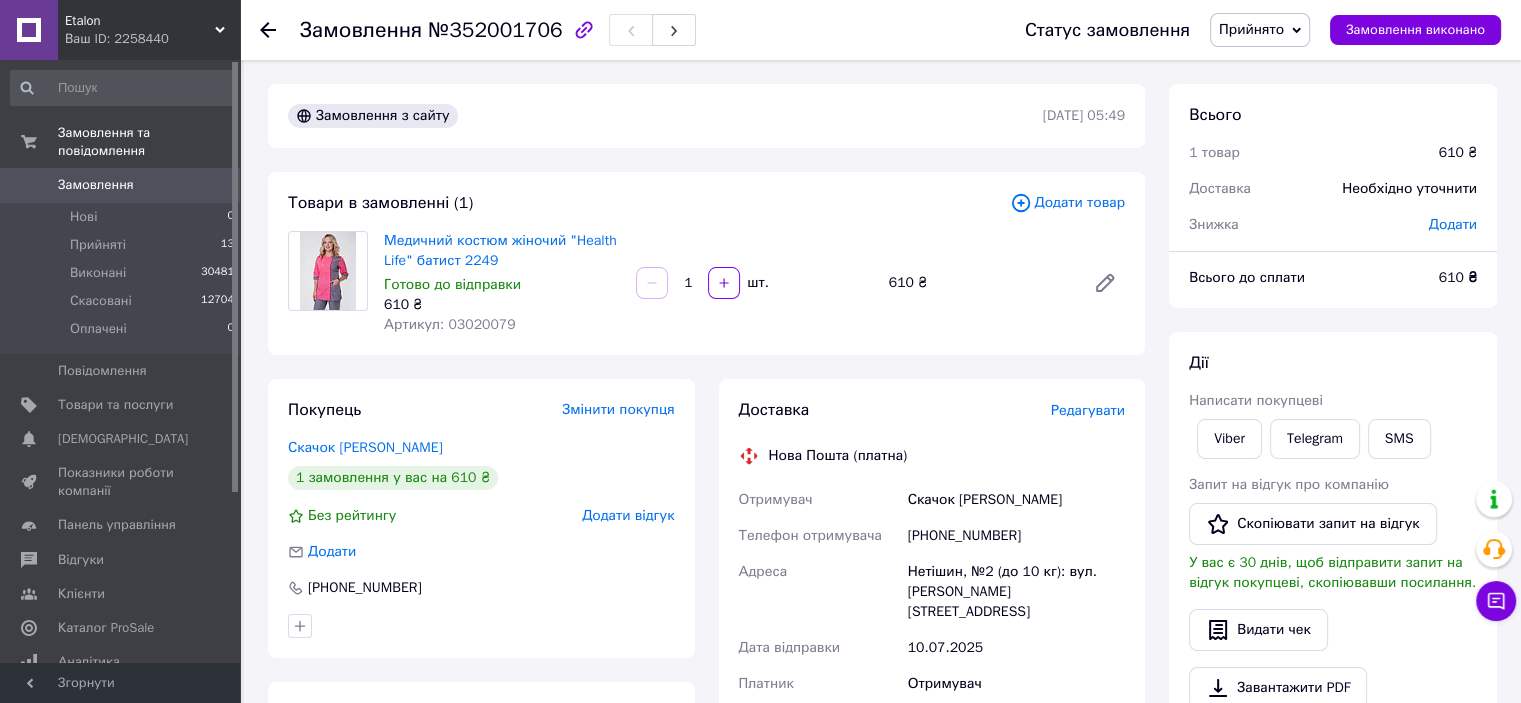 click on "№352001706" at bounding box center [495, 30] 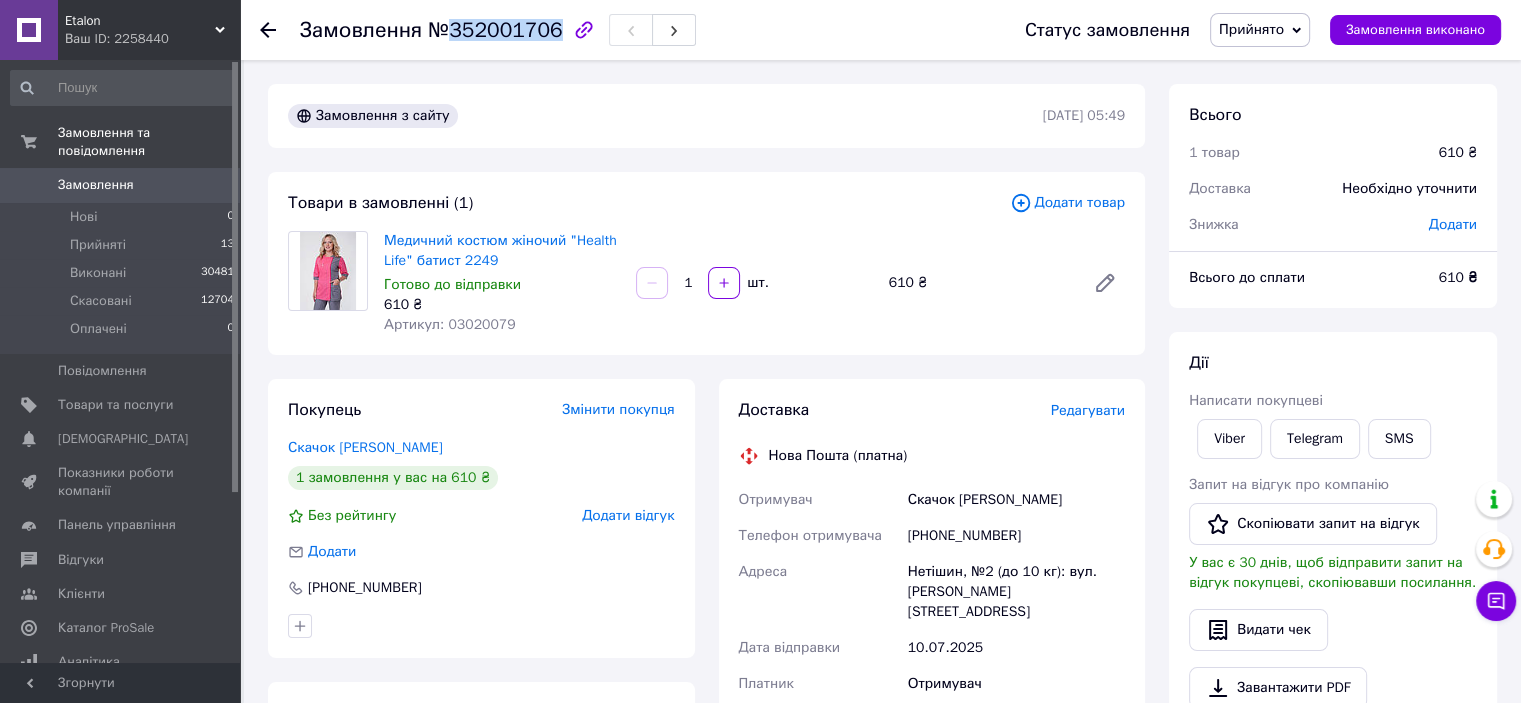 click on "№352001706" at bounding box center (495, 30) 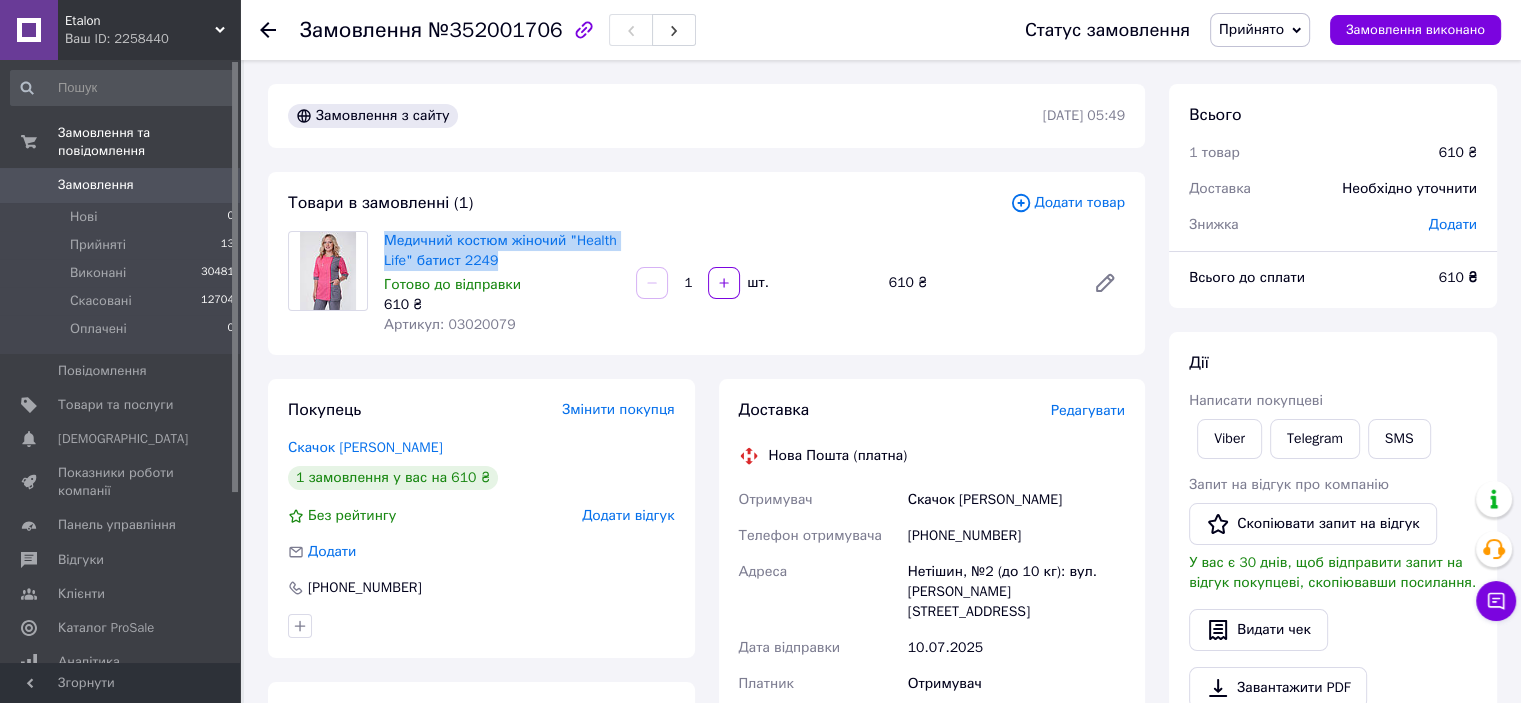 drag, startPoint x: 502, startPoint y: 257, endPoint x: 381, endPoint y: 245, distance: 121.59358 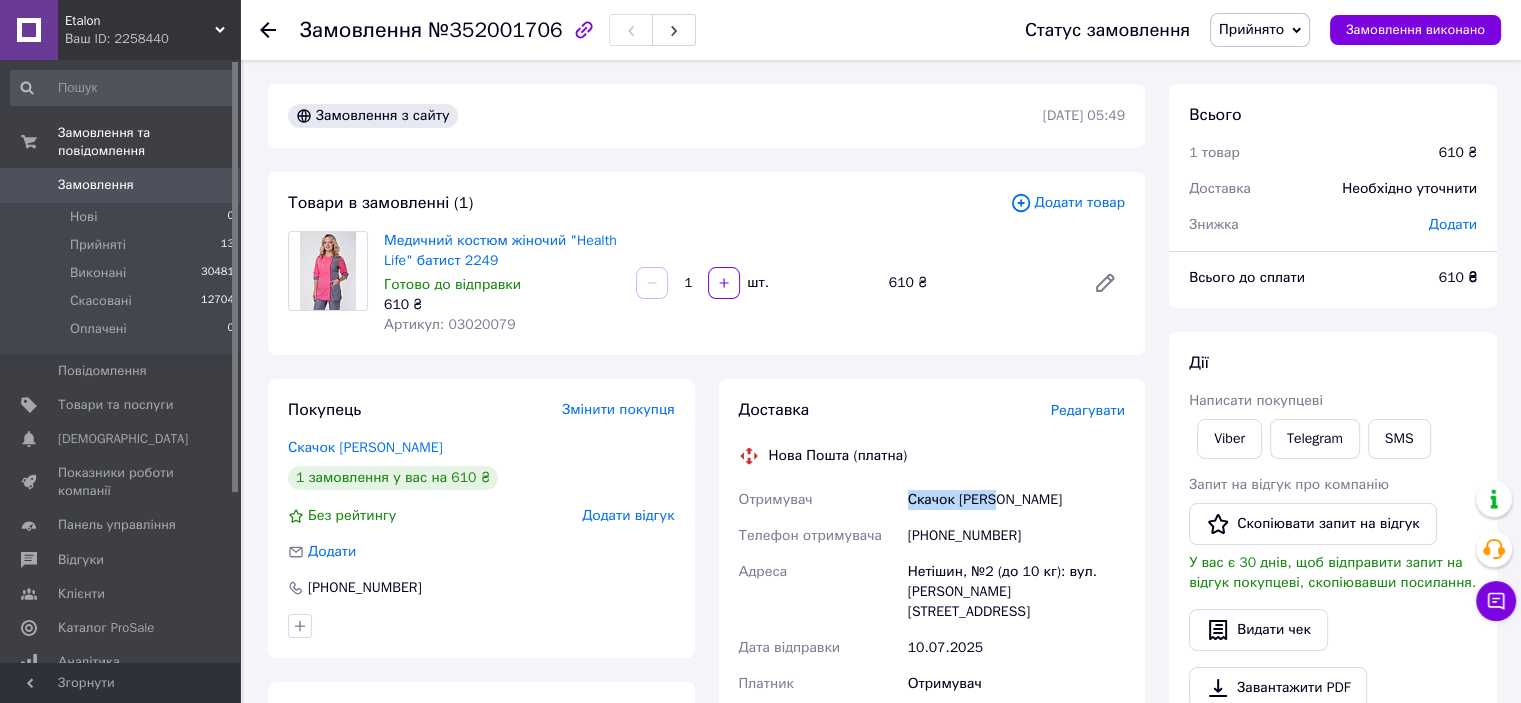 drag, startPoint x: 1032, startPoint y: 498, endPoint x: 904, endPoint y: 499, distance: 128.0039 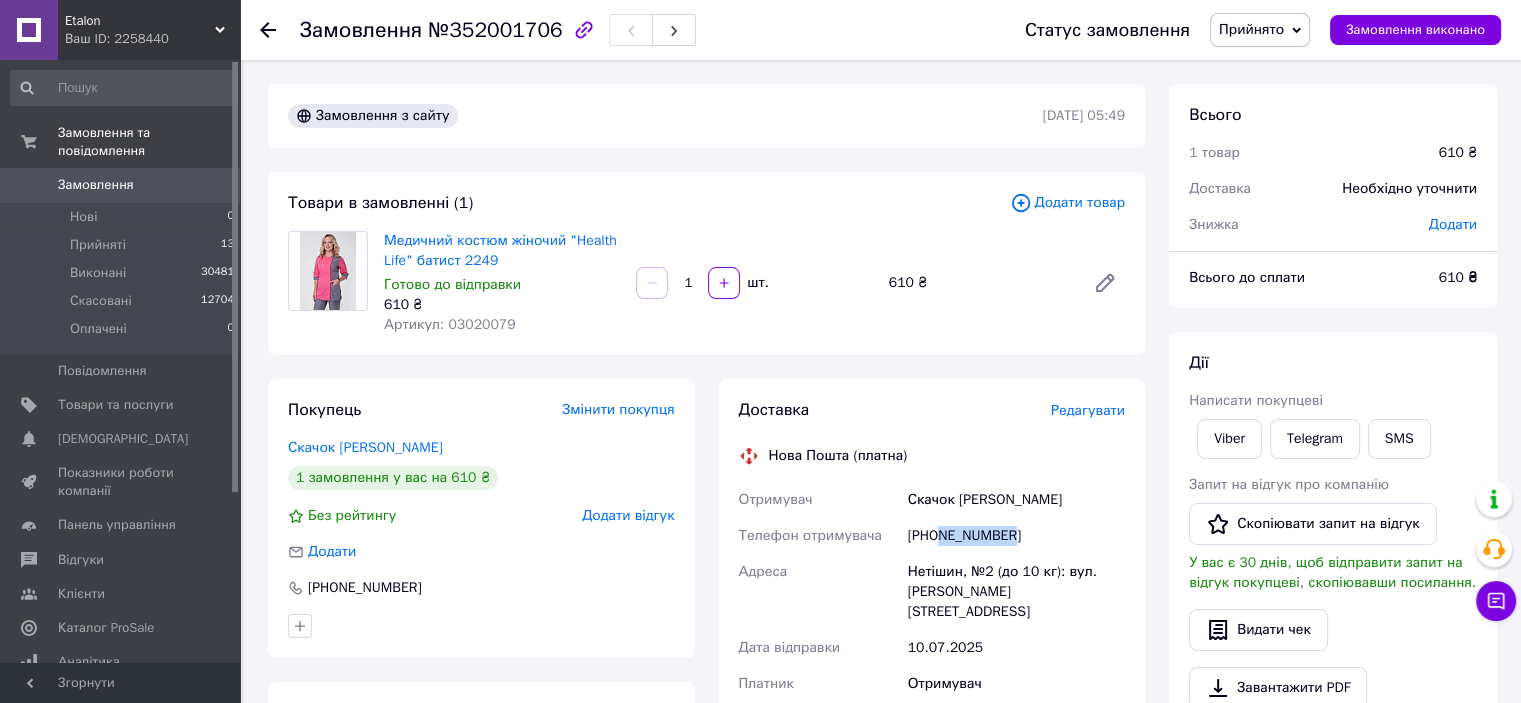 drag, startPoint x: 1053, startPoint y: 531, endPoint x: 941, endPoint y: 542, distance: 112.53888 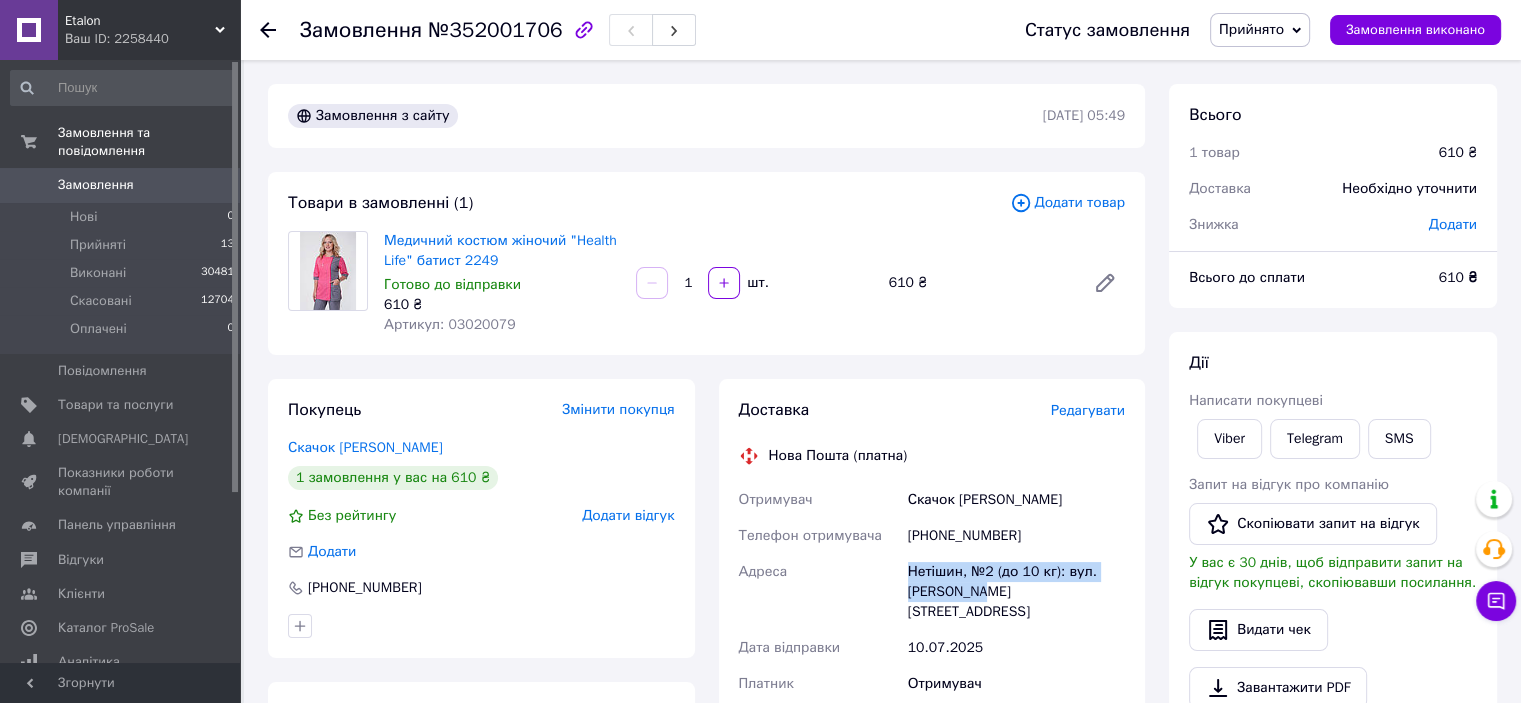 drag, startPoint x: 982, startPoint y: 593, endPoint x: 900, endPoint y: 565, distance: 86.64872 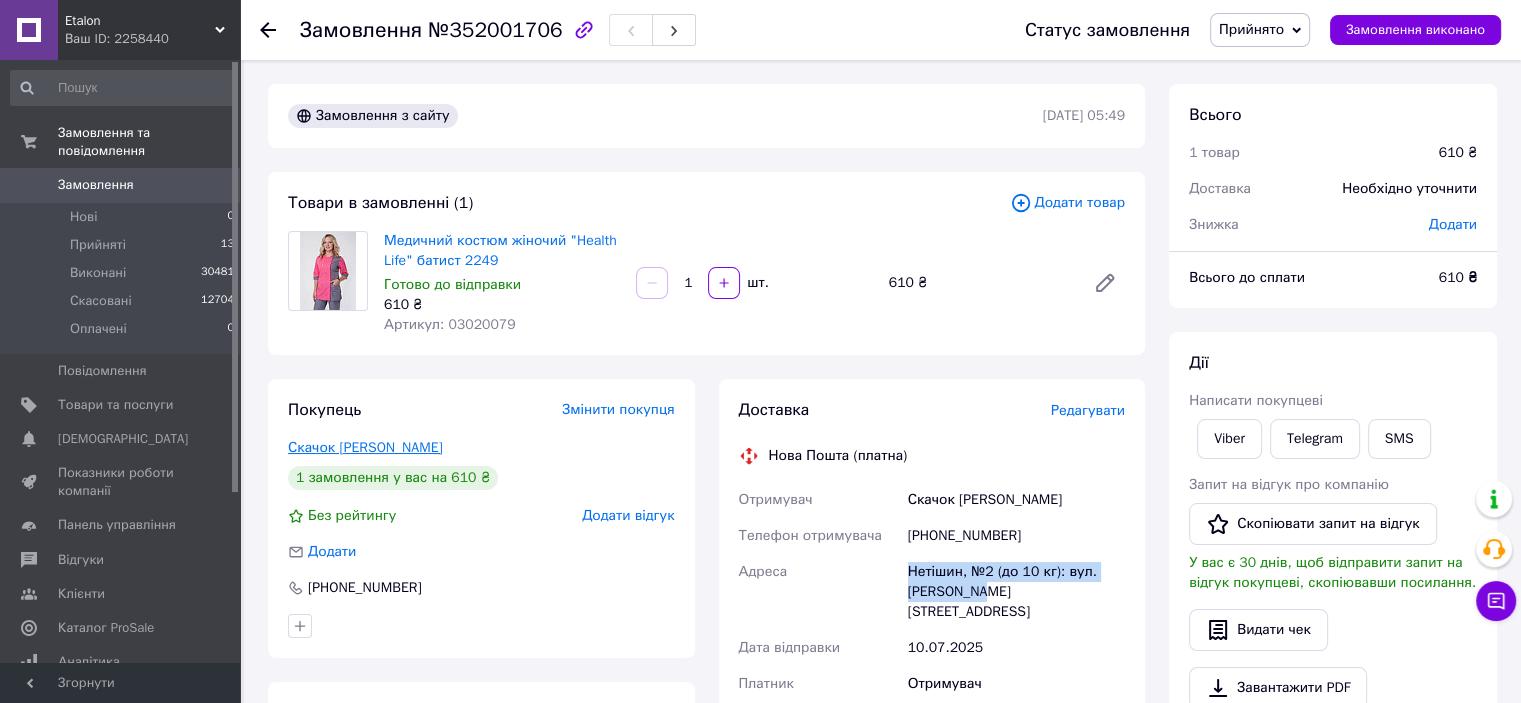 click on "Скачок Ірина" at bounding box center (365, 447) 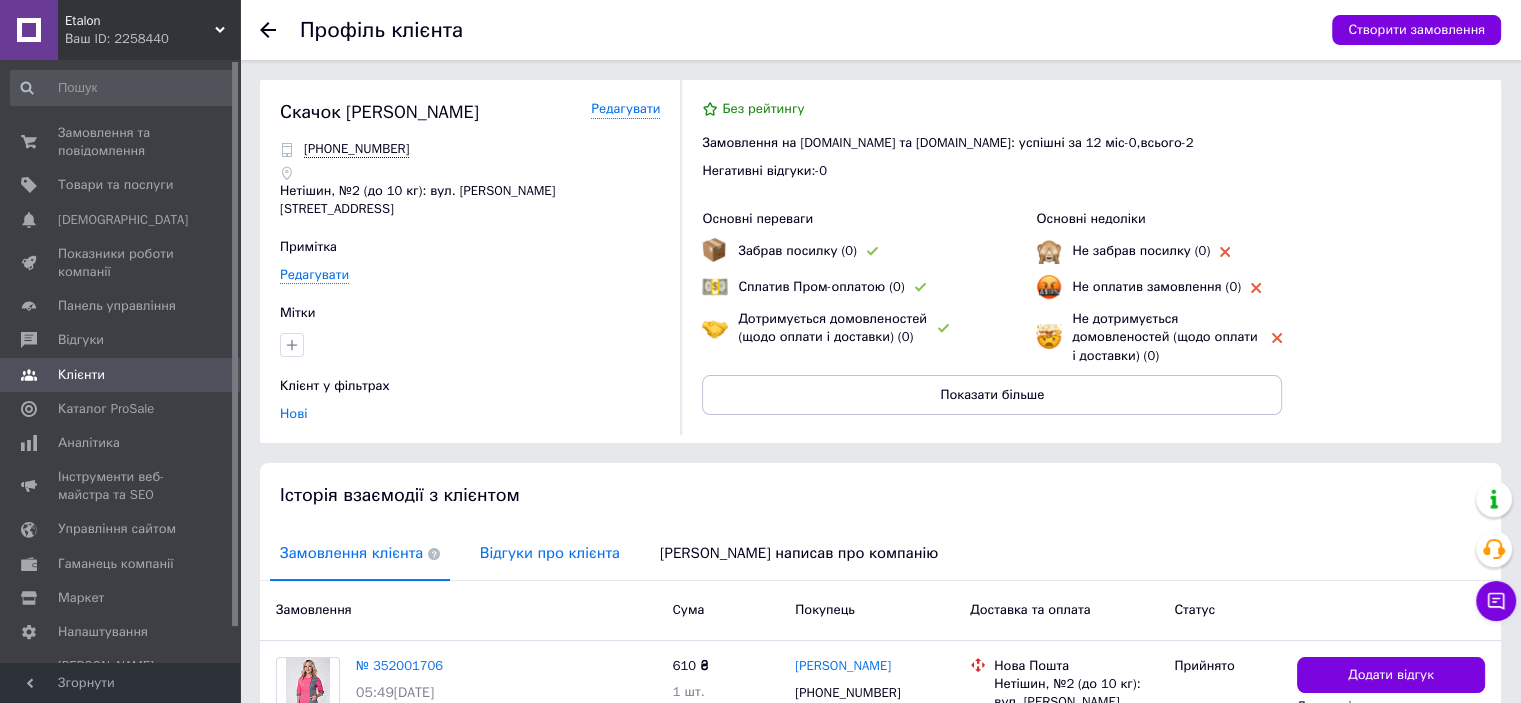 click on "Відгуки про клієнта" at bounding box center [550, 553] 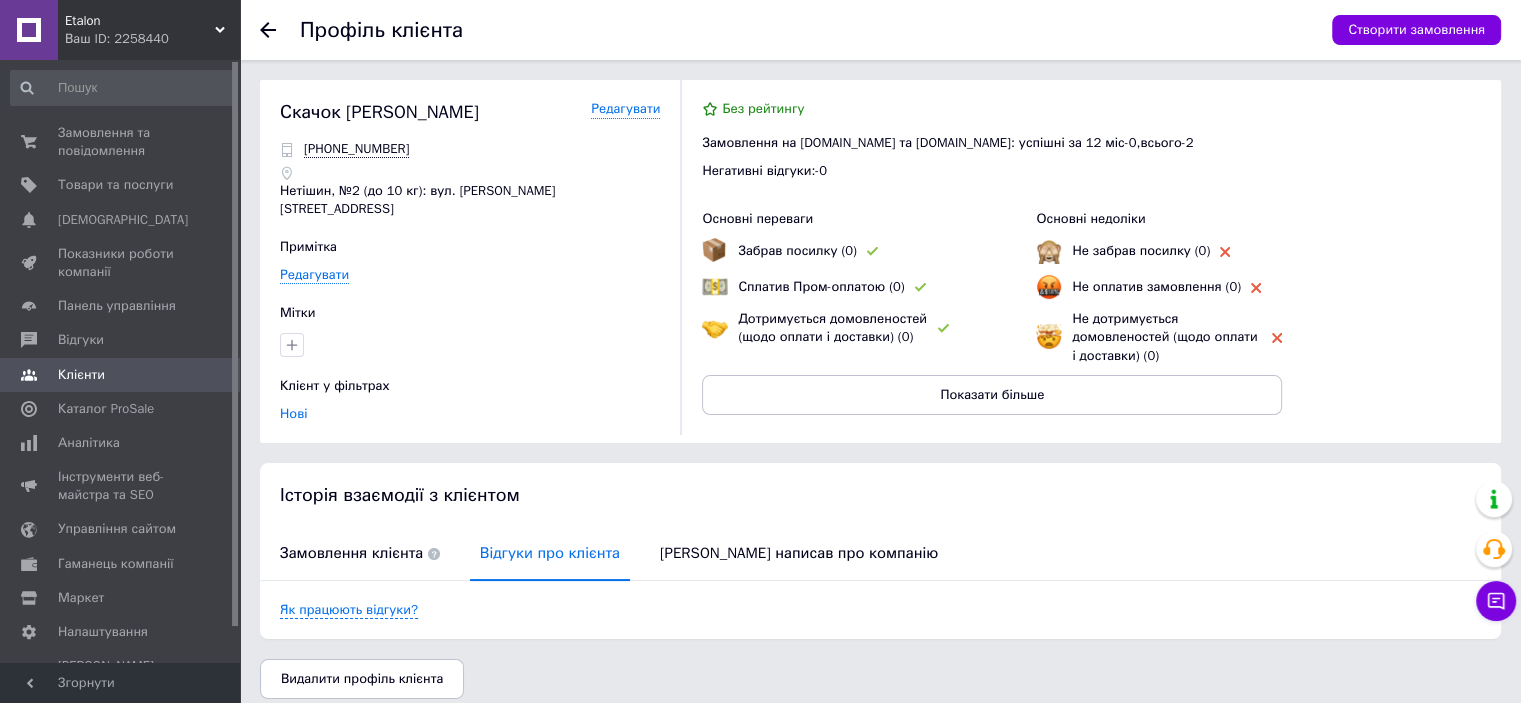 click 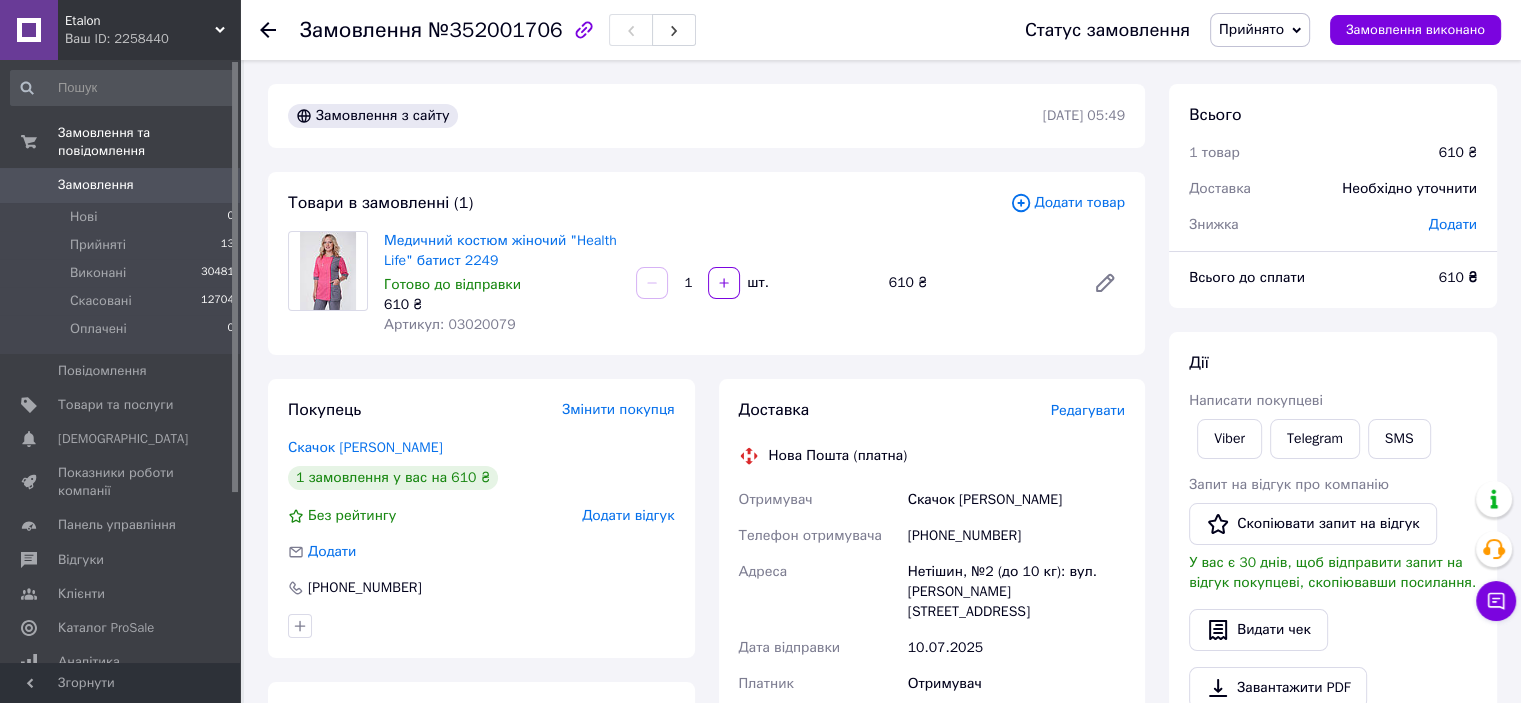 click 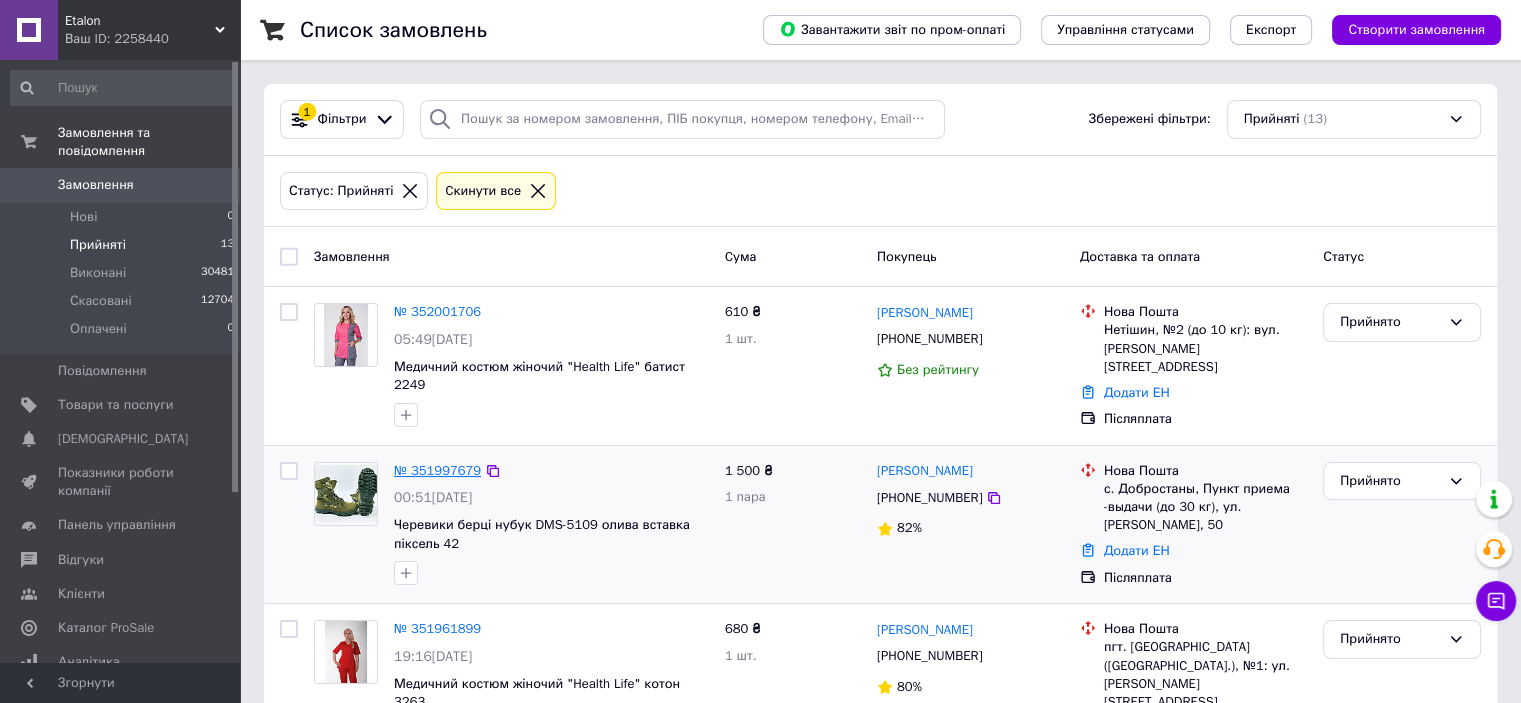 click on "№ 351997679" at bounding box center (437, 470) 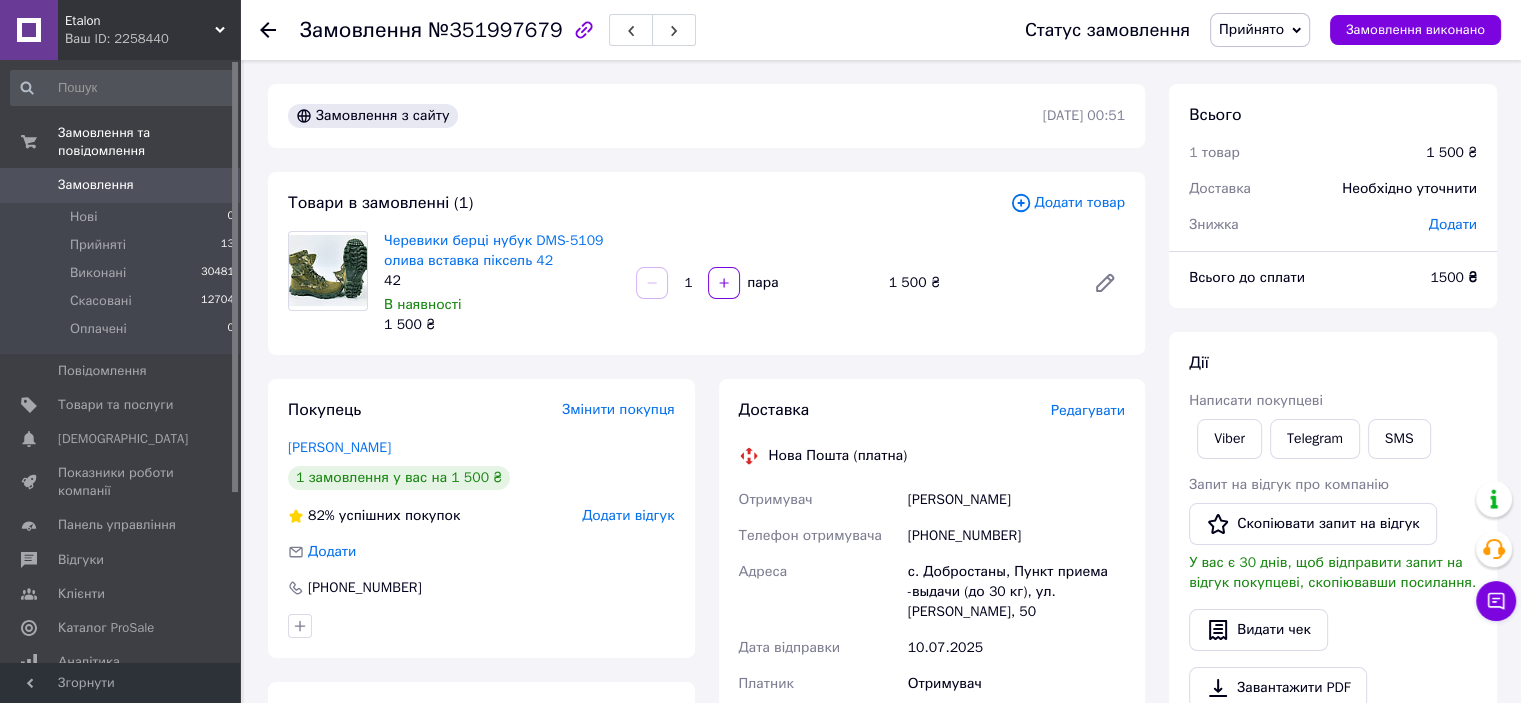 click on "№351997679" at bounding box center [495, 30] 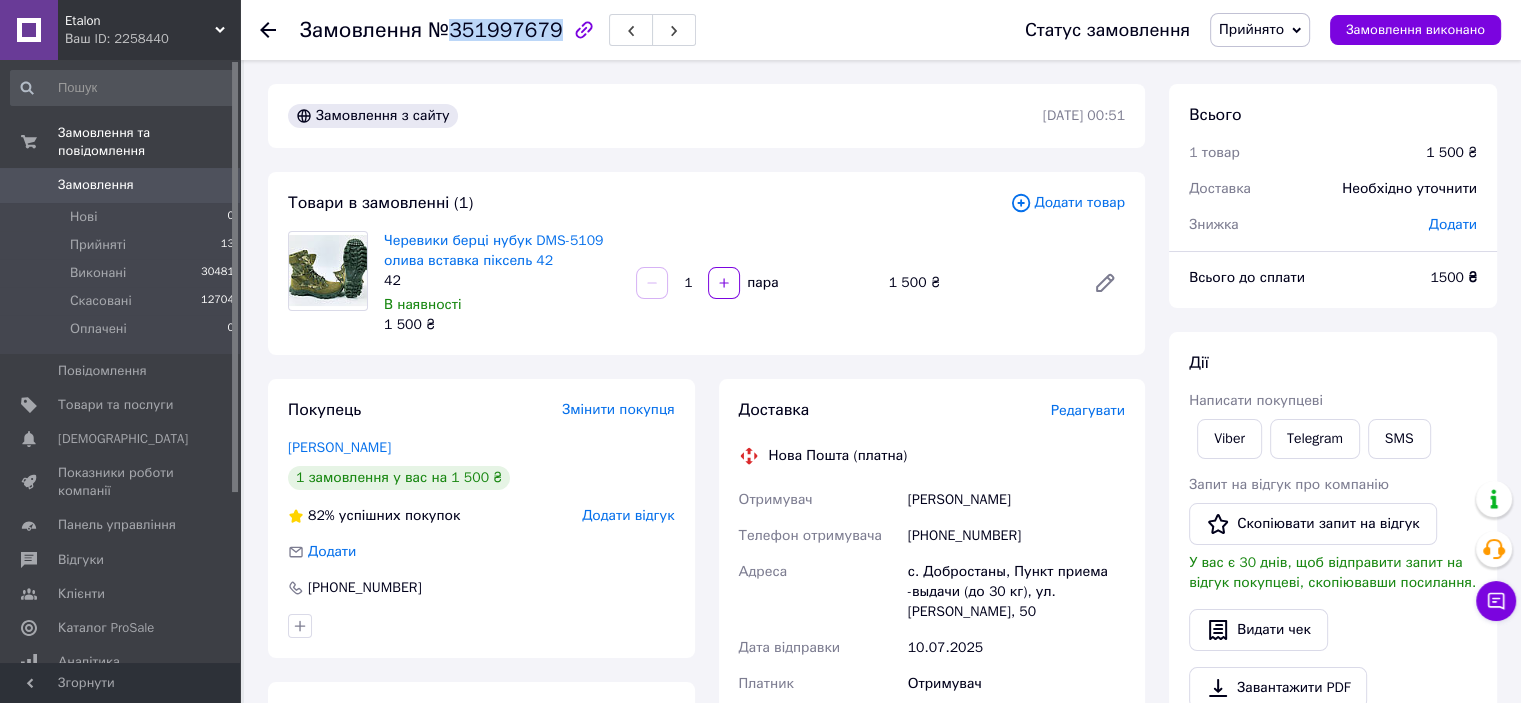 click on "№351997679" at bounding box center (495, 30) 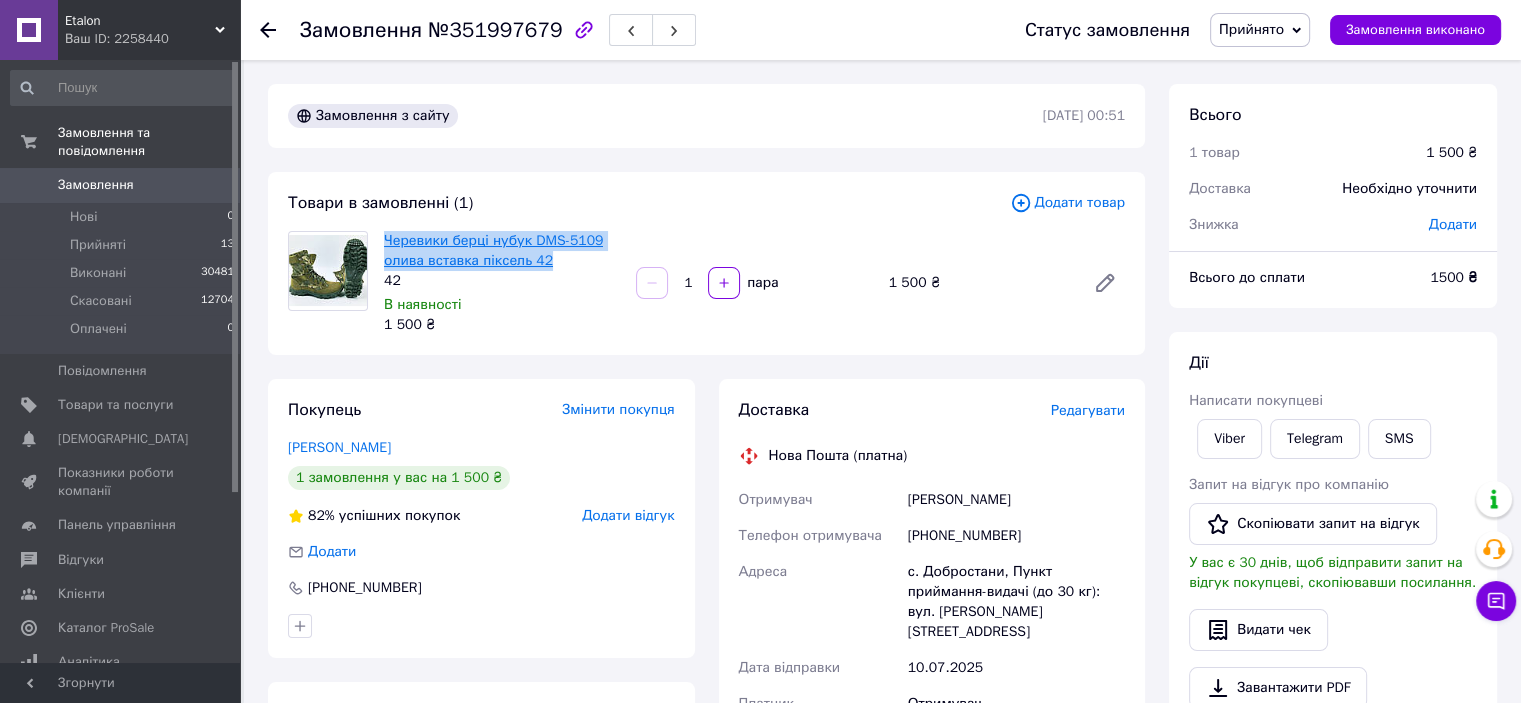 drag, startPoint x: 583, startPoint y: 258, endPoint x: 387, endPoint y: 243, distance: 196.57314 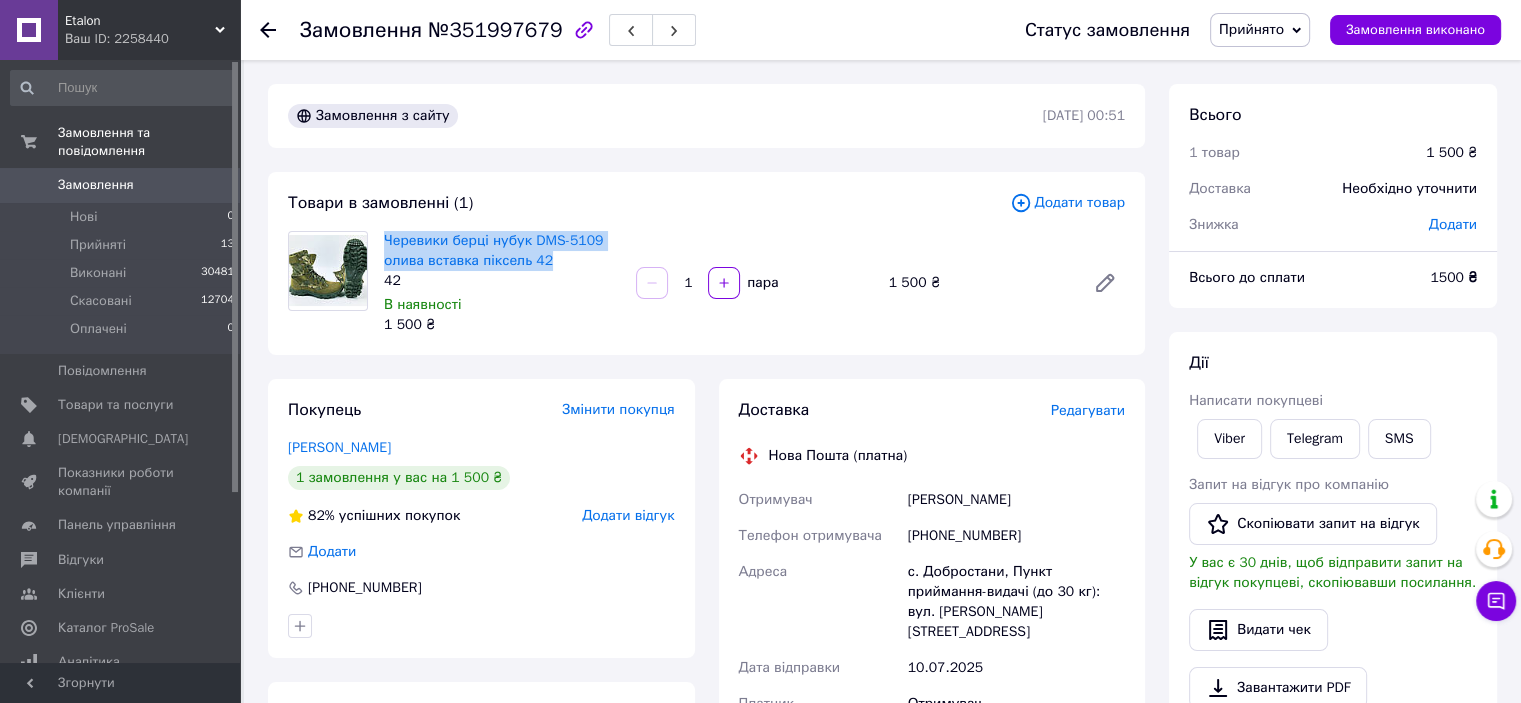 drag, startPoint x: 1071, startPoint y: 496, endPoint x: 883, endPoint y: 499, distance: 188.02394 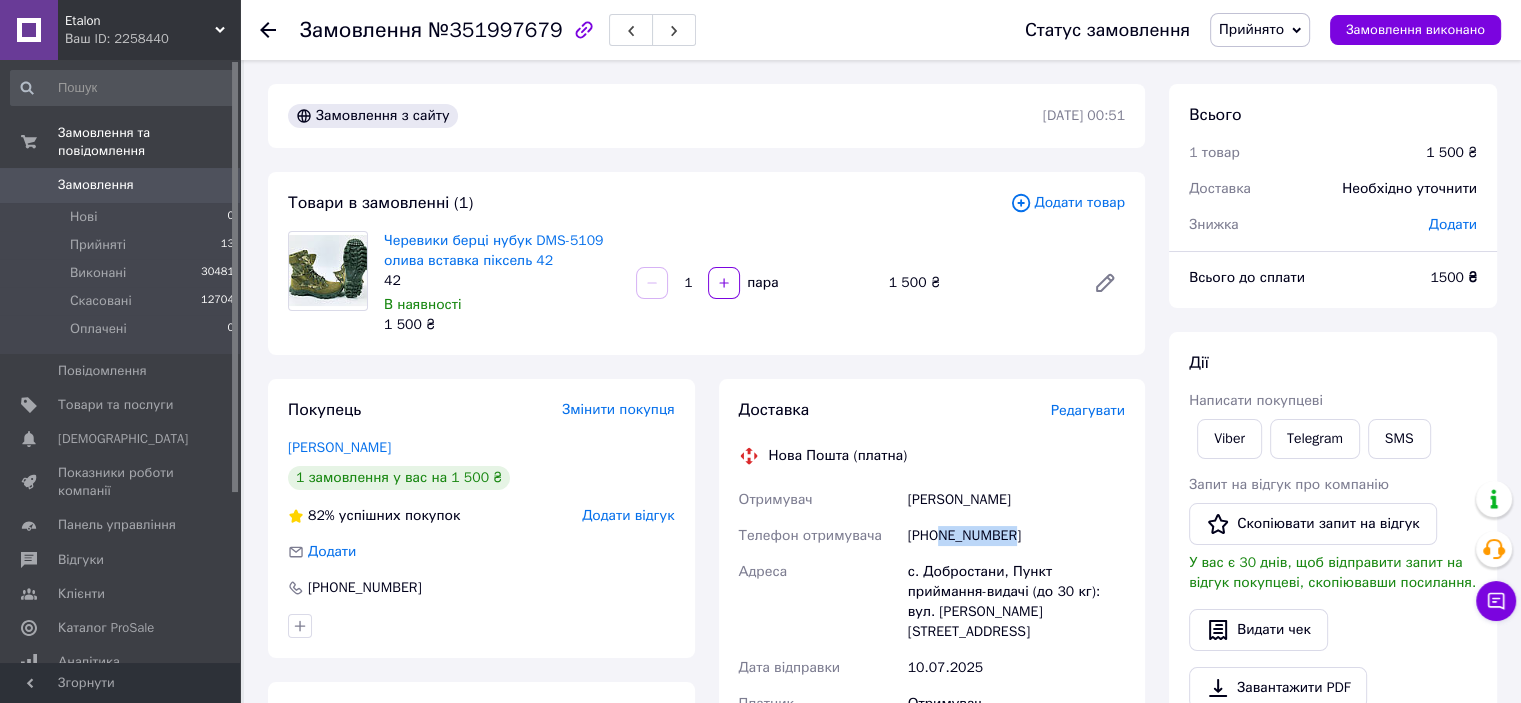 drag, startPoint x: 1059, startPoint y: 549, endPoint x: 943, endPoint y: 540, distance: 116.34862 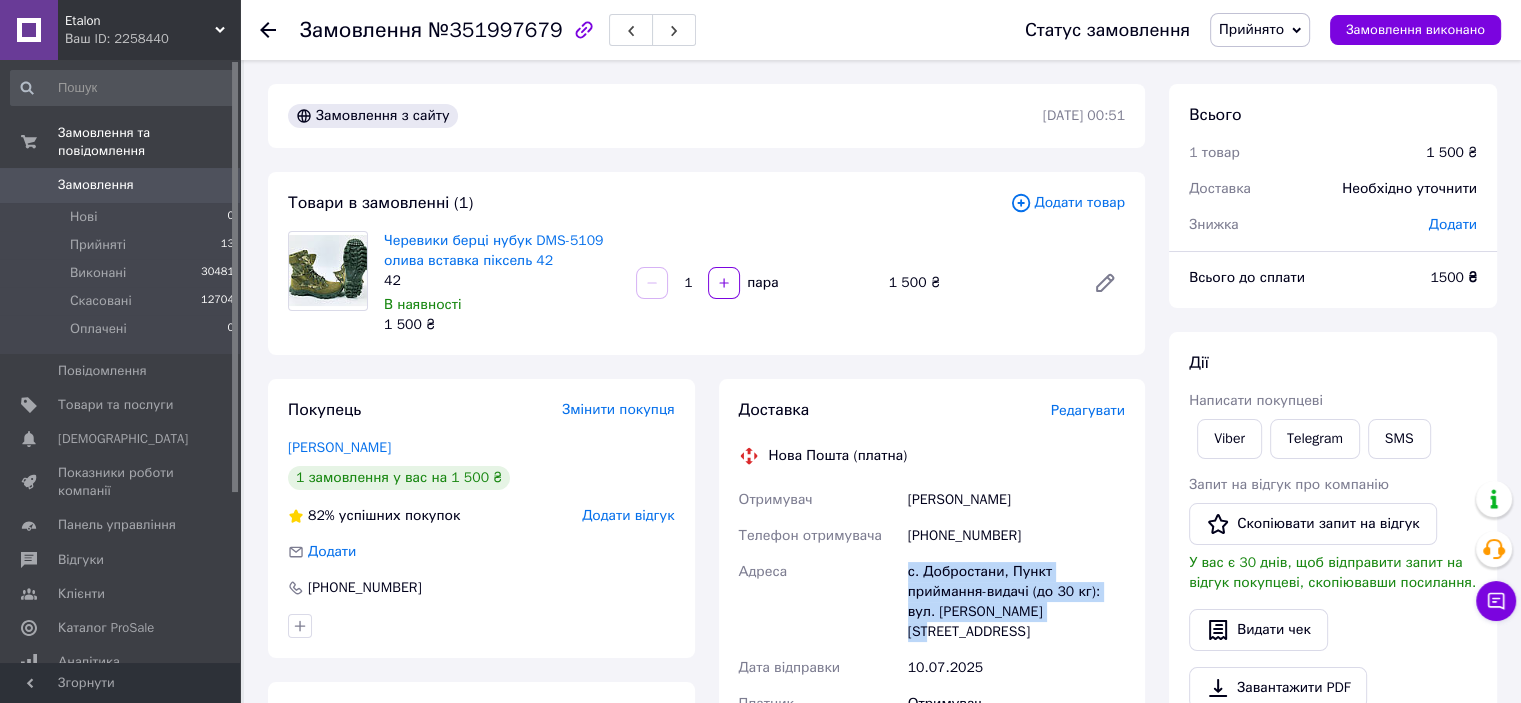 drag, startPoint x: 1056, startPoint y: 618, endPoint x: 897, endPoint y: 574, distance: 164.97575 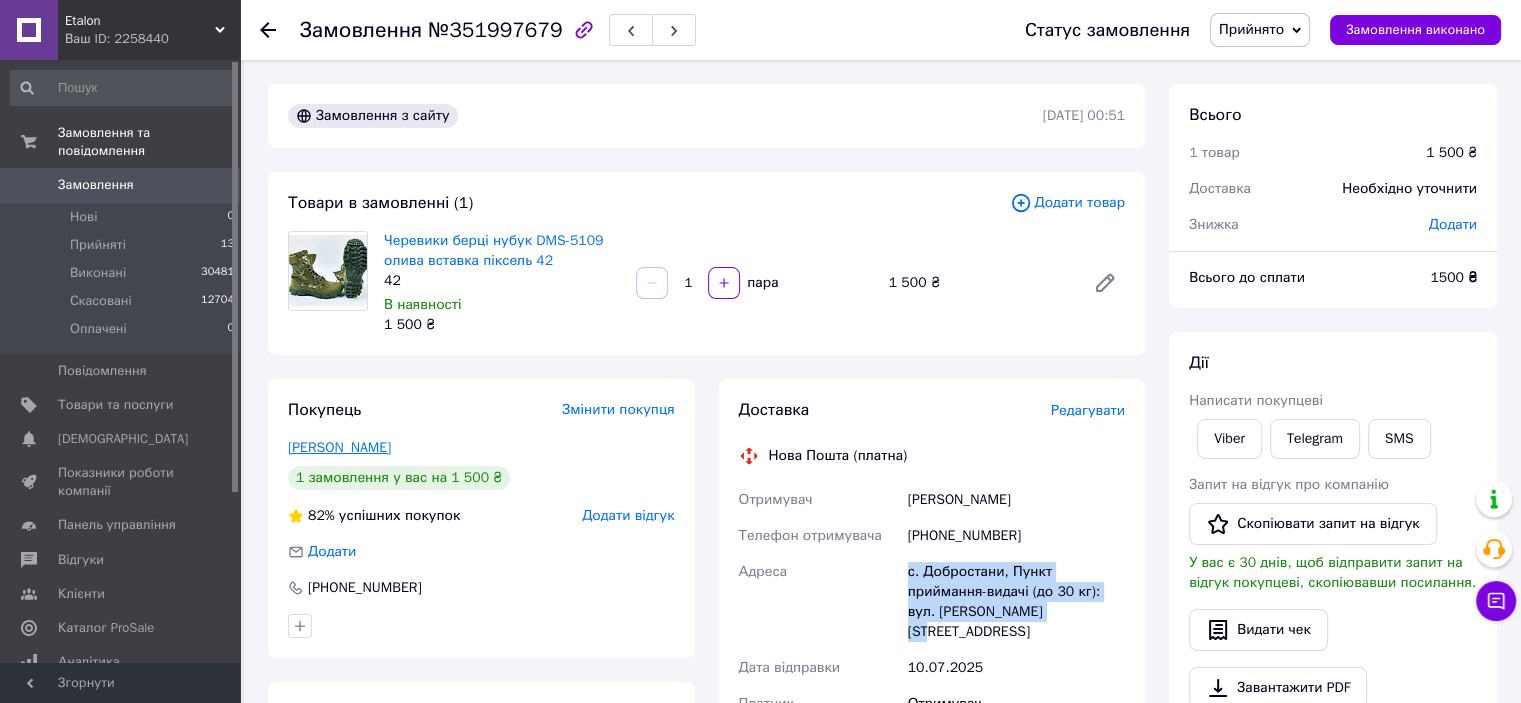 click on "Прохорчук Олександр" at bounding box center [339, 447] 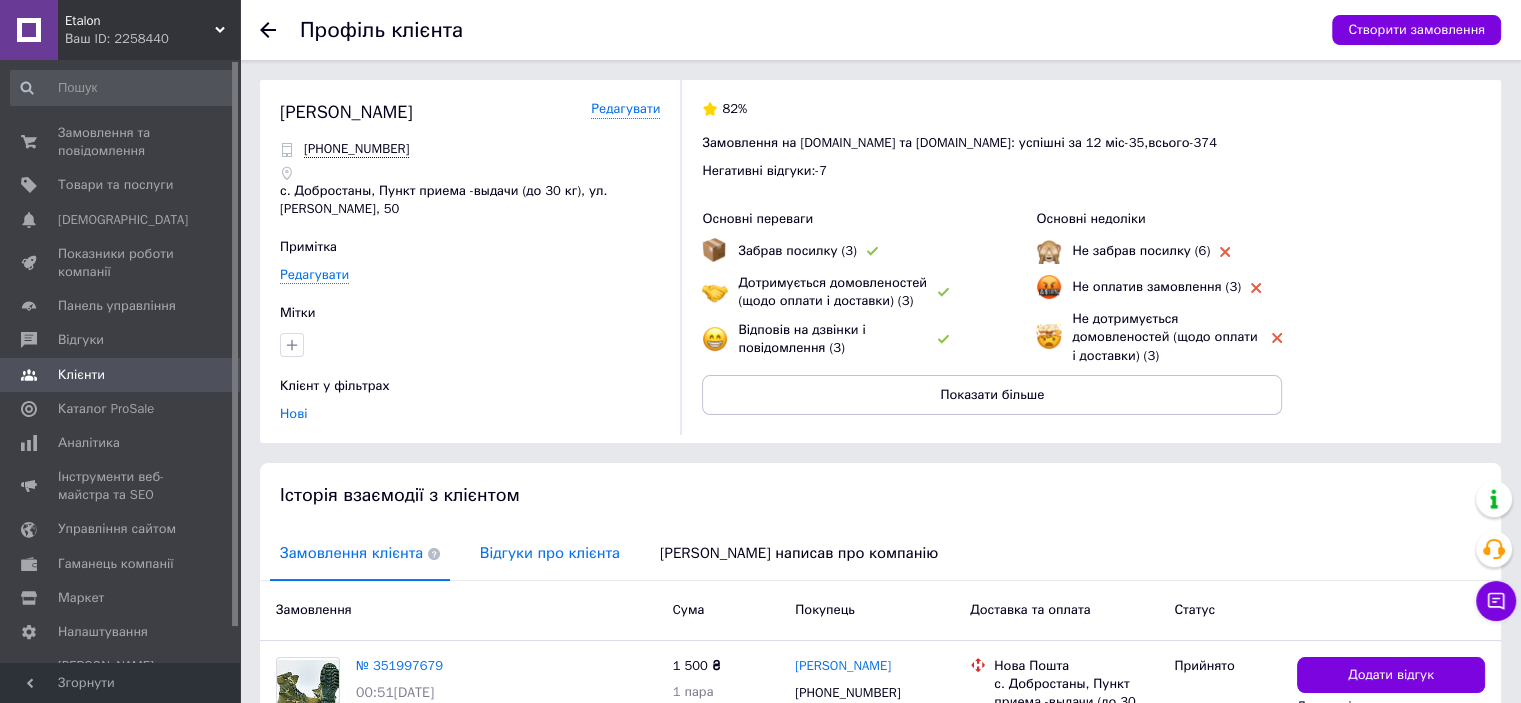 click on "Відгуки про клієнта" at bounding box center [550, 553] 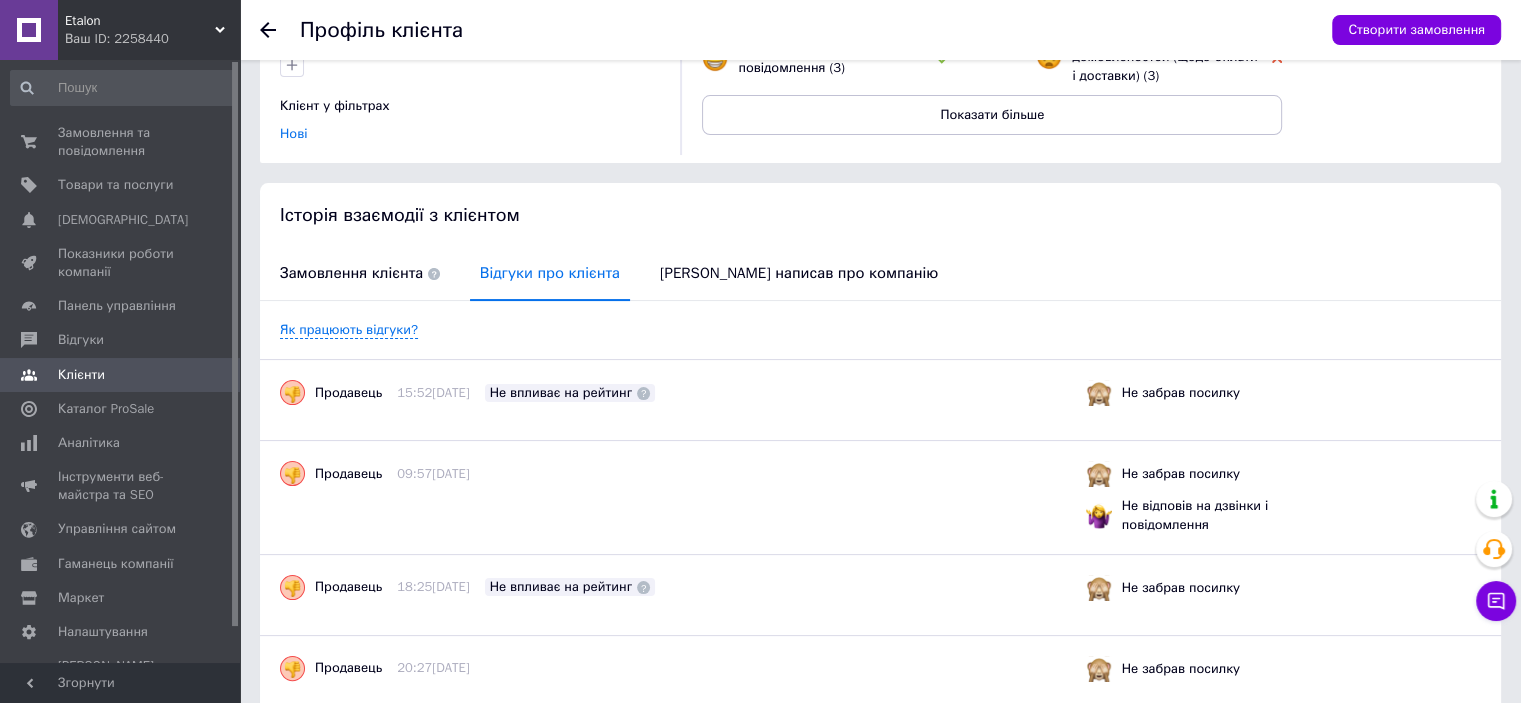 scroll, scrollTop: 0, scrollLeft: 0, axis: both 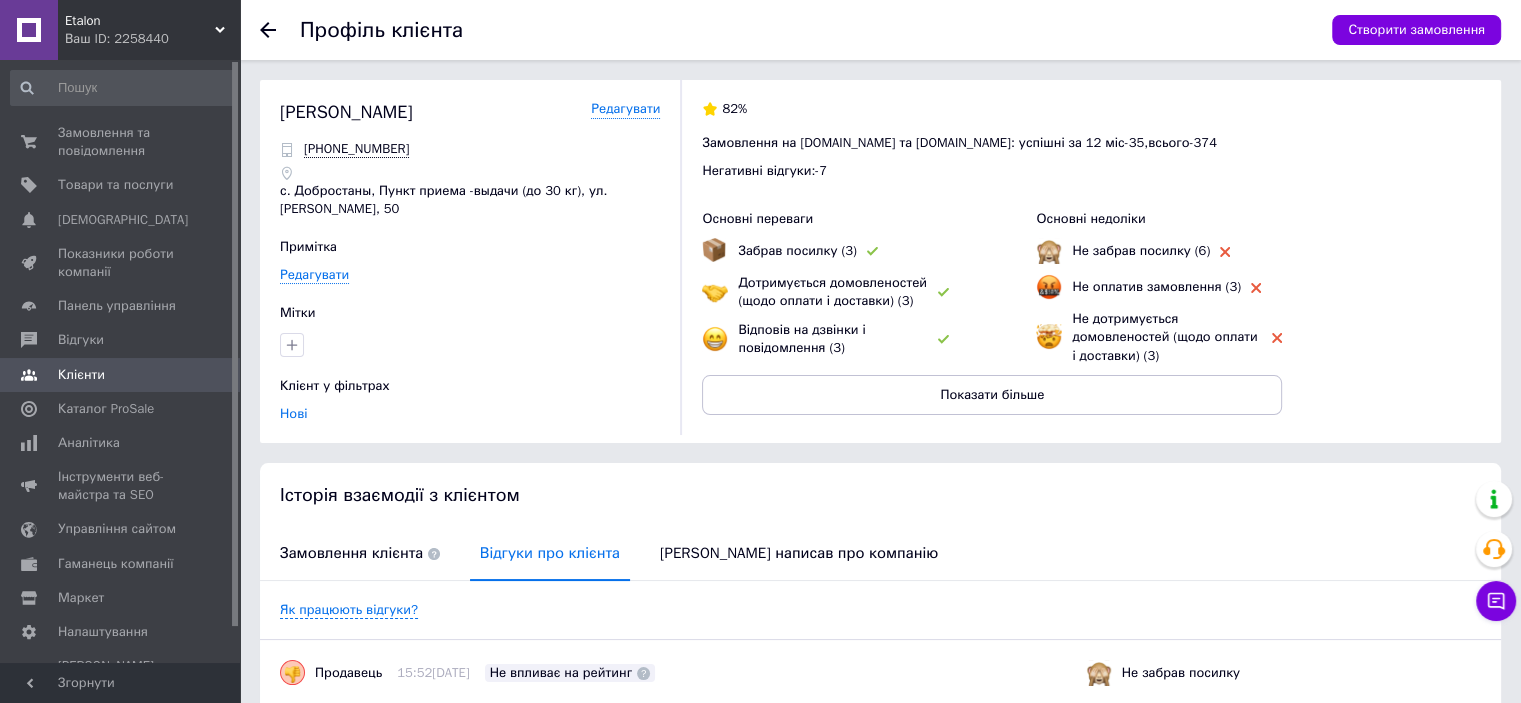 click at bounding box center (280, 30) 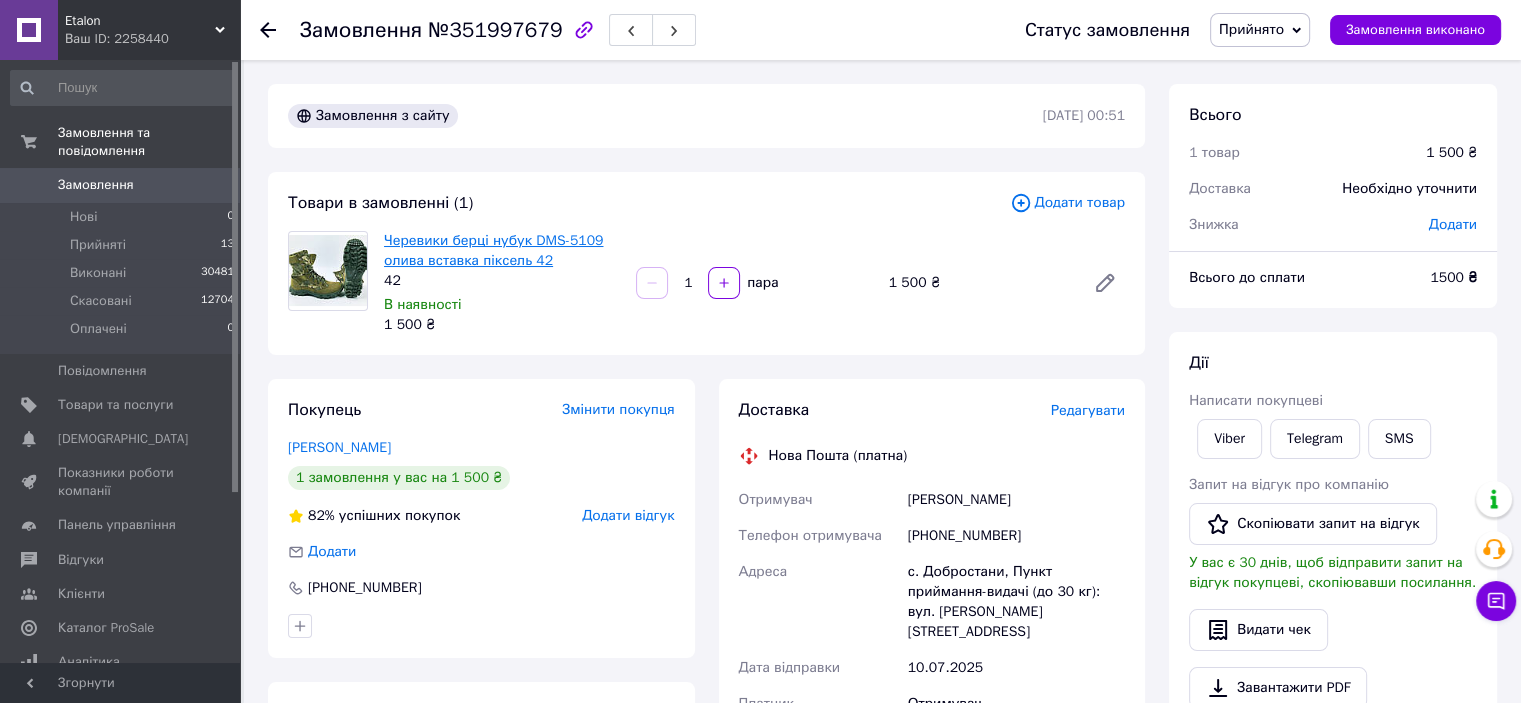 click on "Черевики берці нубук DMS-5109 олива вставка піксель 42" at bounding box center [493, 250] 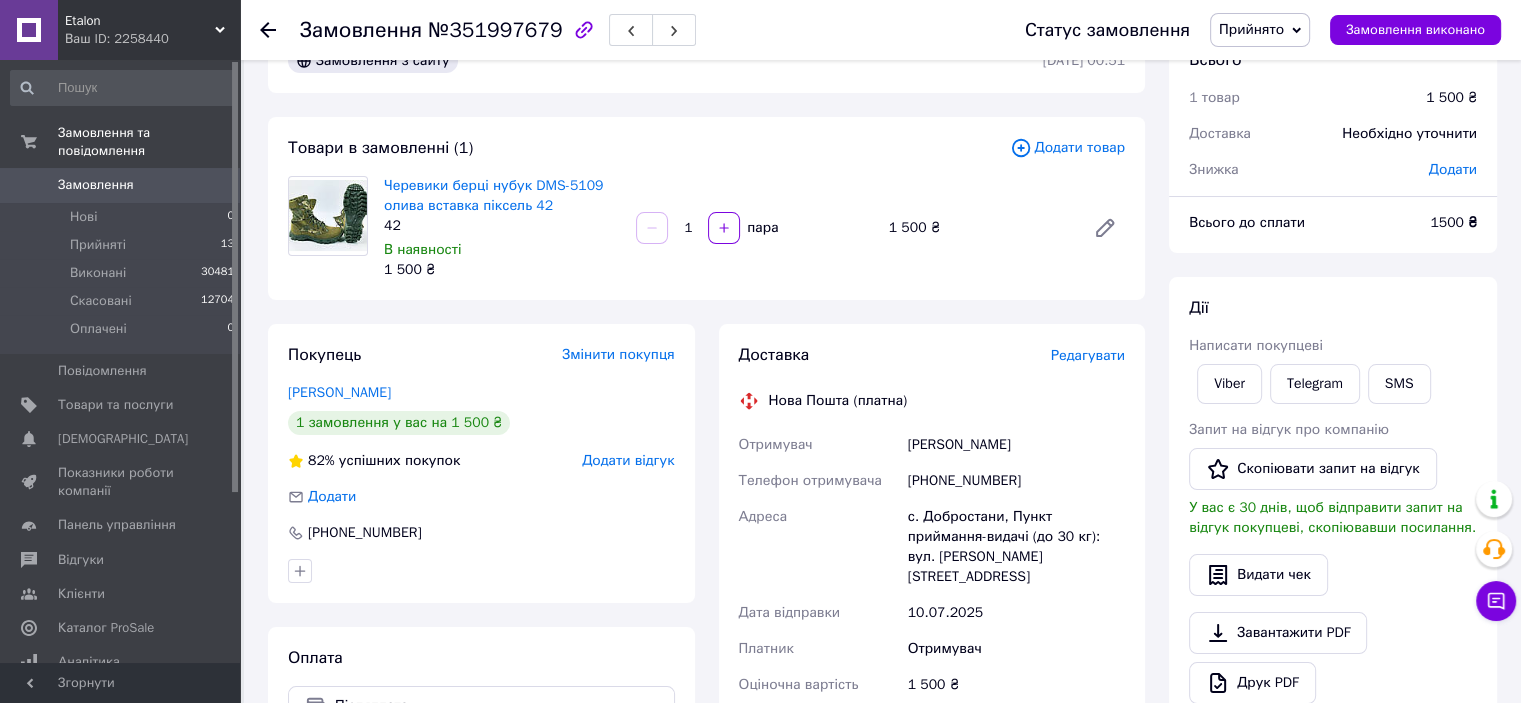 scroll, scrollTop: 100, scrollLeft: 0, axis: vertical 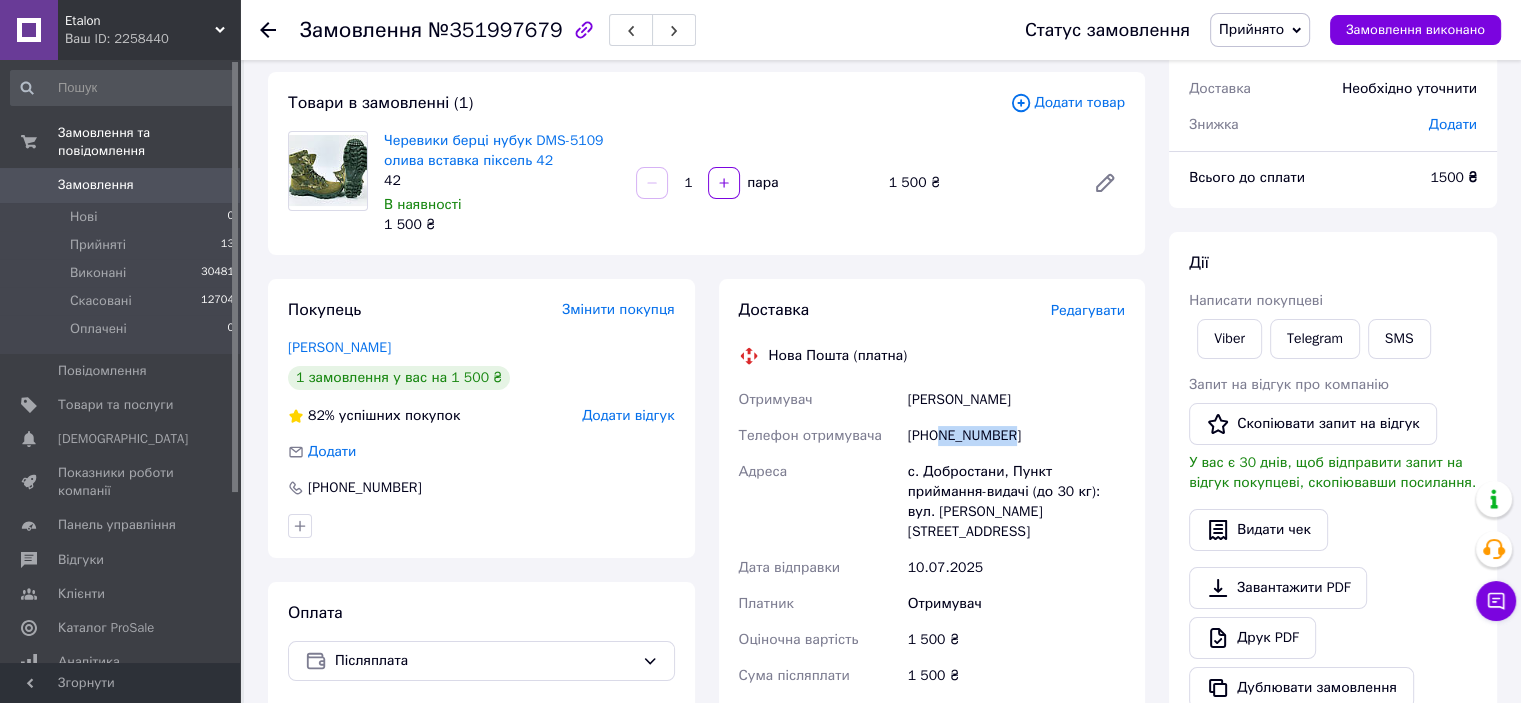 drag, startPoint x: 1014, startPoint y: 434, endPoint x: 940, endPoint y: 431, distance: 74.06078 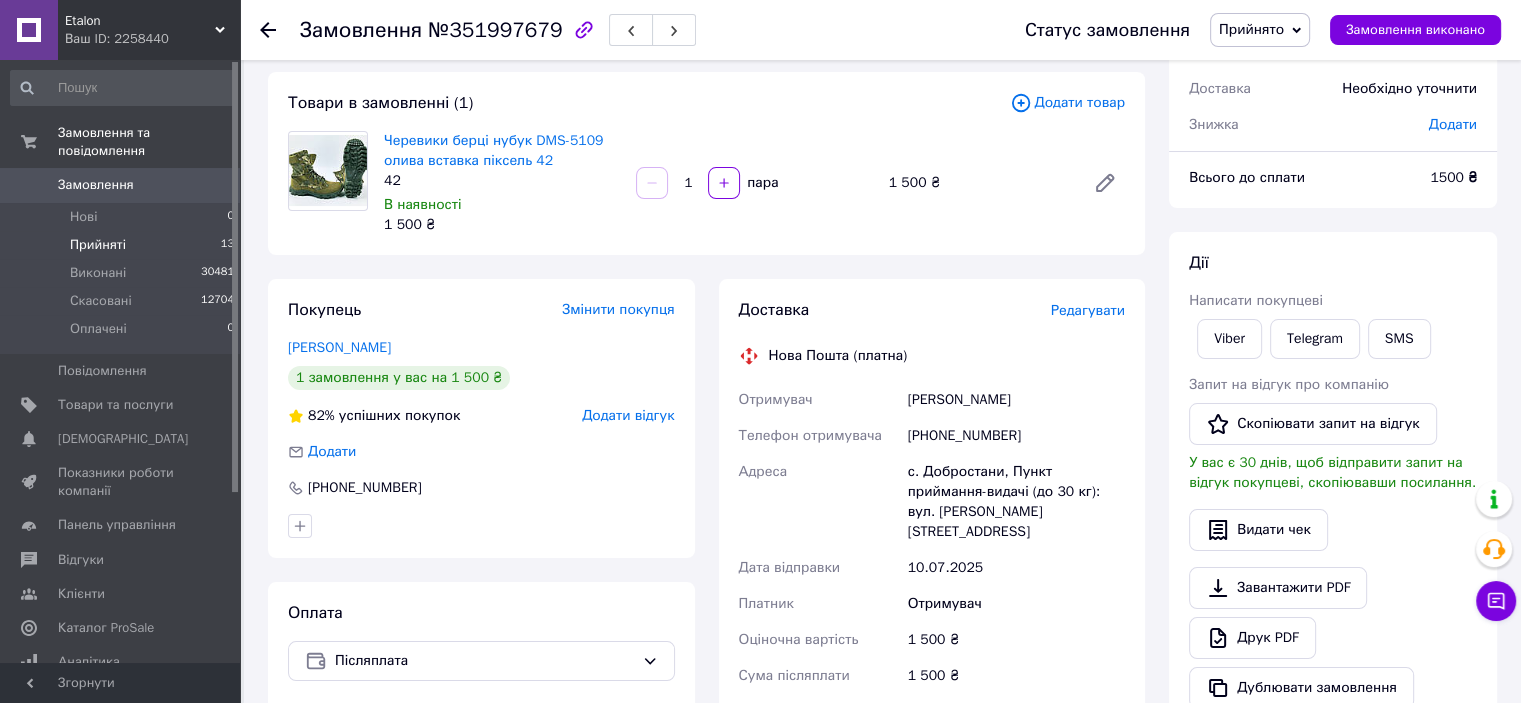 click on "Прийняті 13" at bounding box center [123, 245] 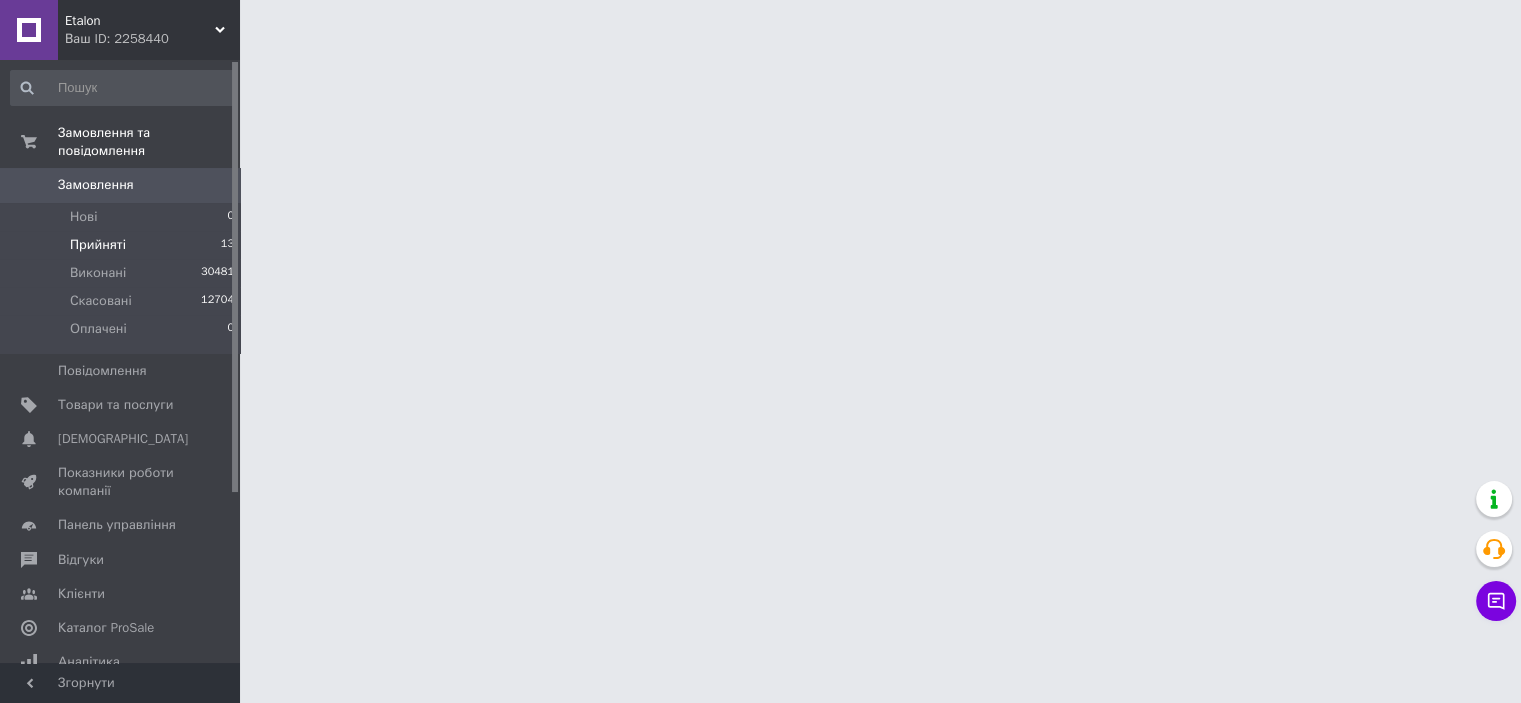 scroll, scrollTop: 0, scrollLeft: 0, axis: both 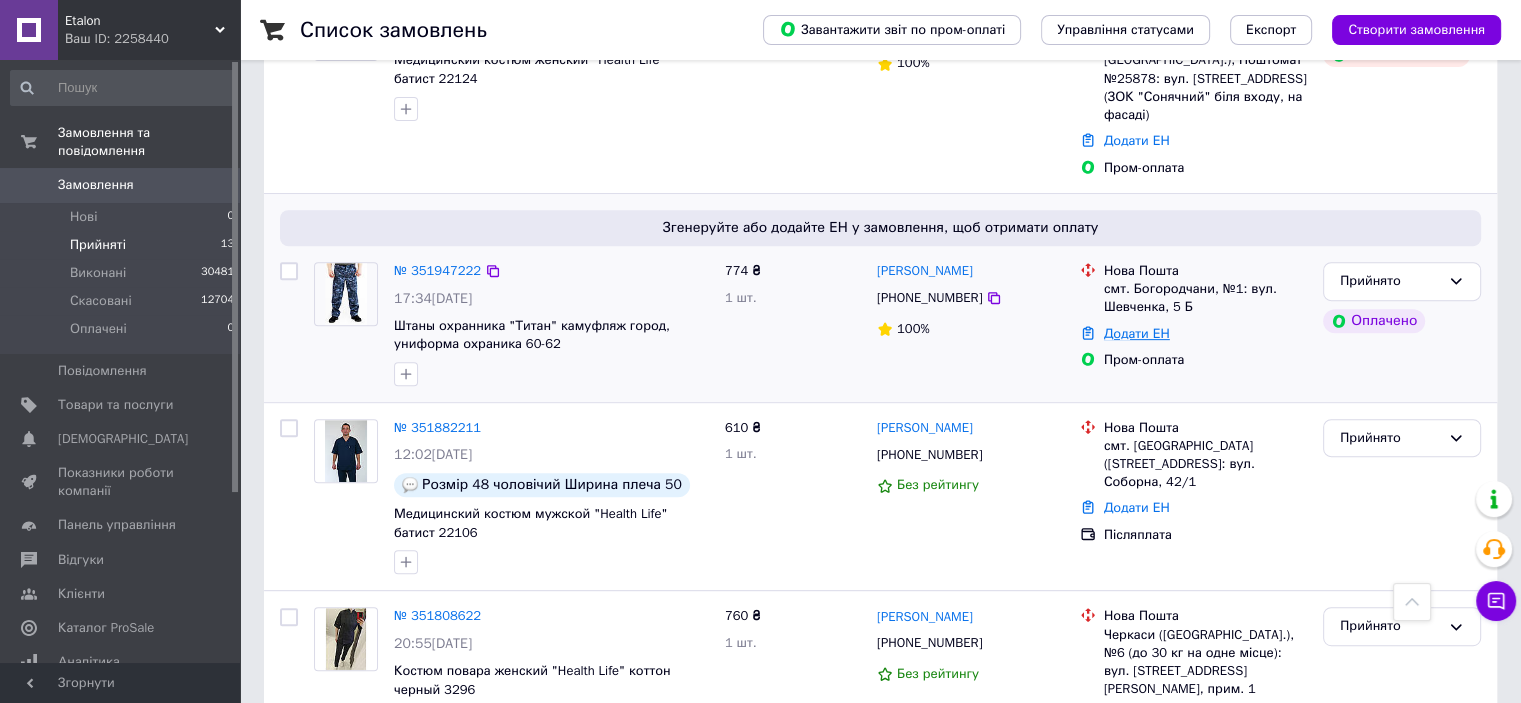 click on "Додати ЕН" at bounding box center (1137, 333) 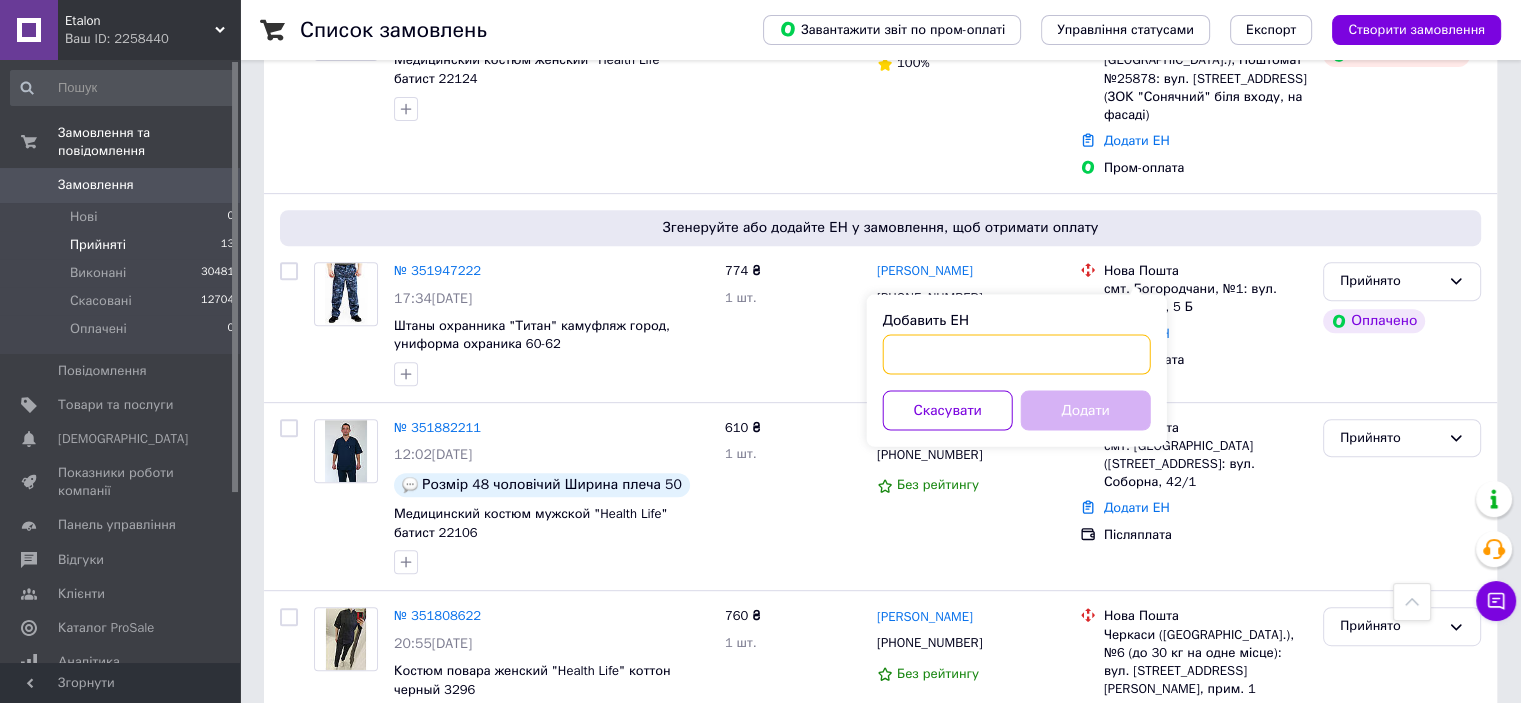 click on "Добавить ЕН" at bounding box center [1017, 354] 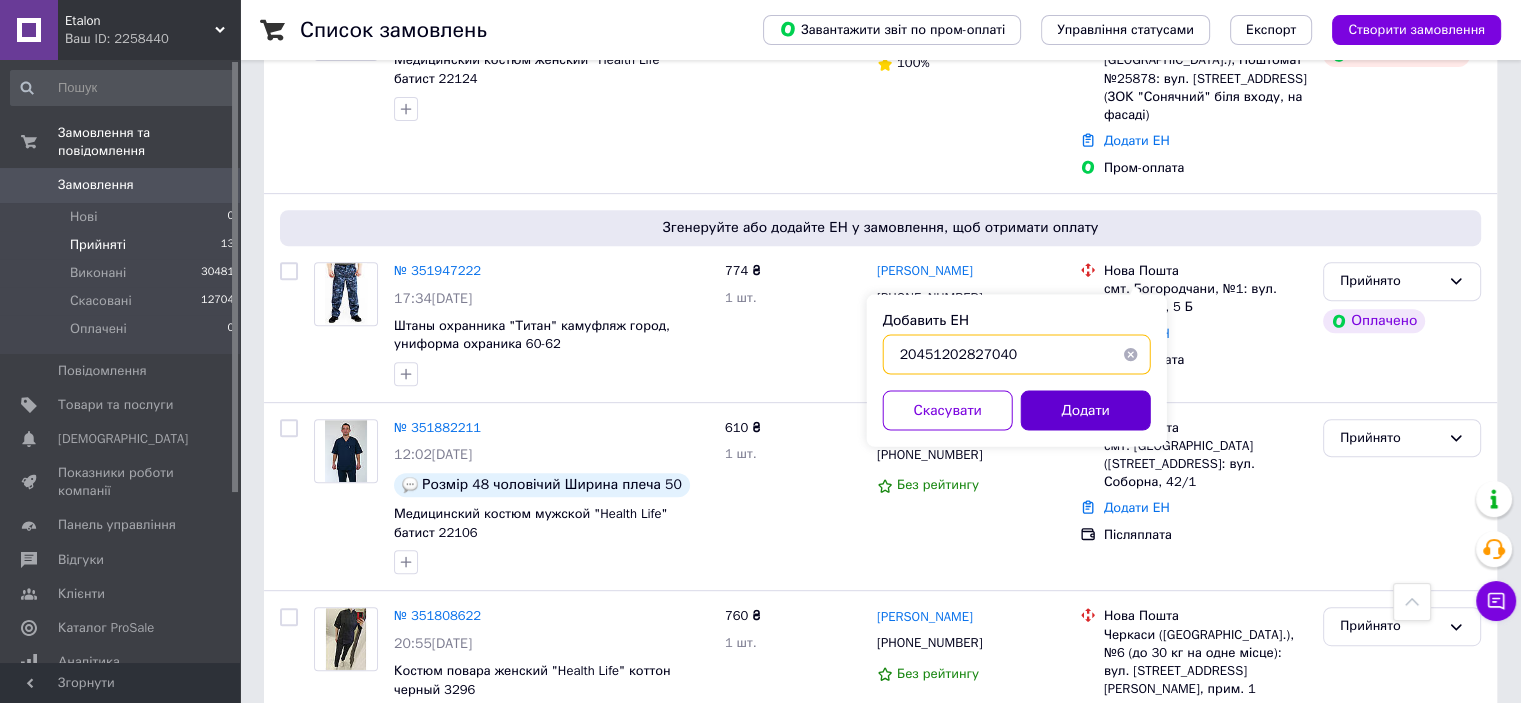 type on "20451202827040" 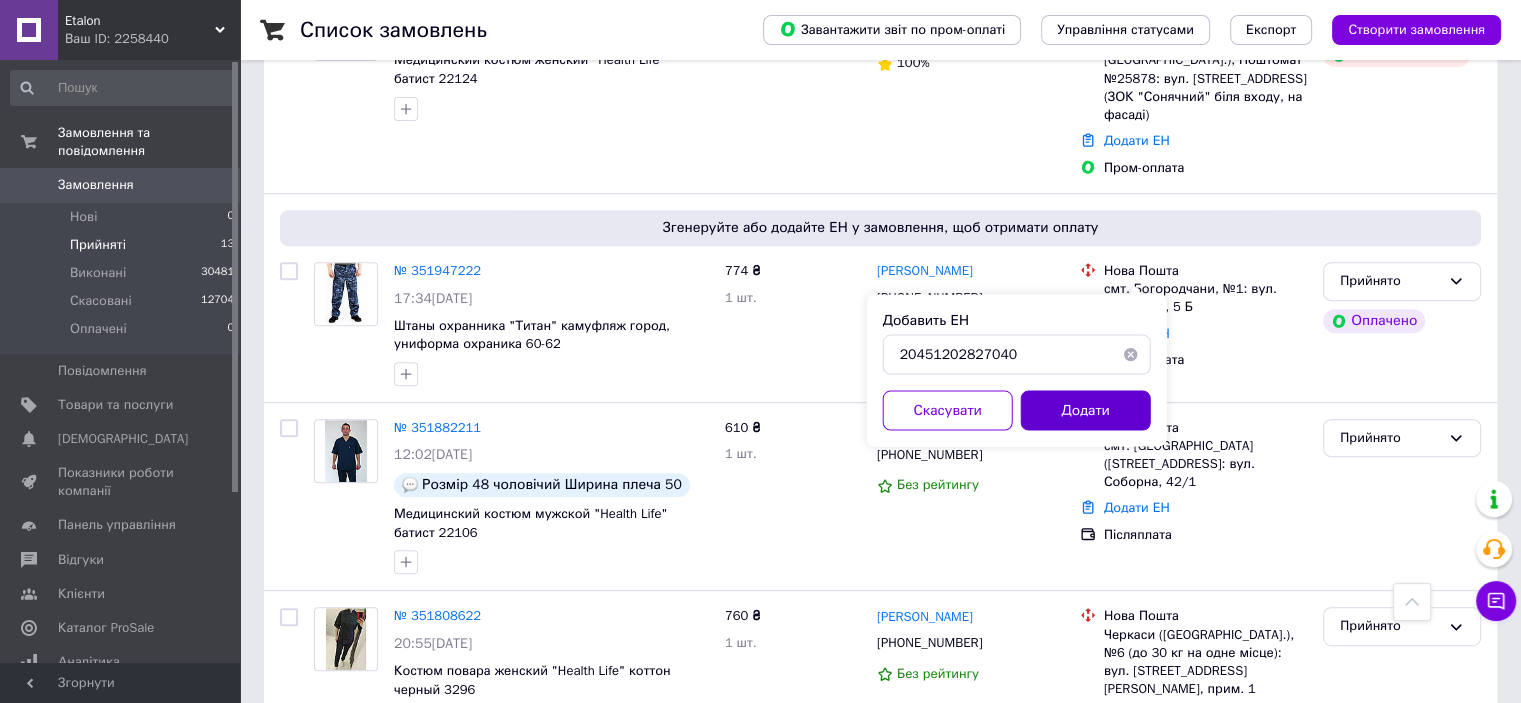 click on "Додати" at bounding box center [1086, 410] 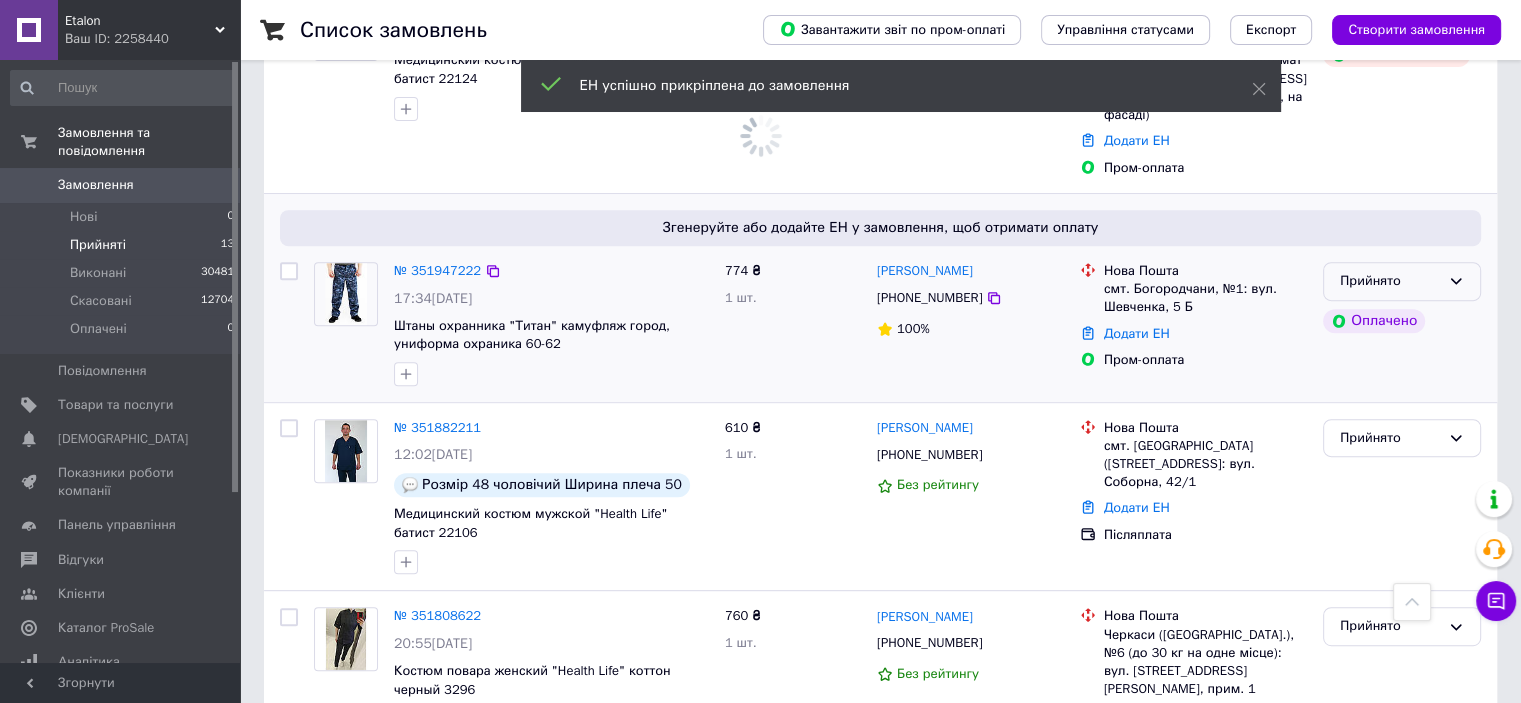 click 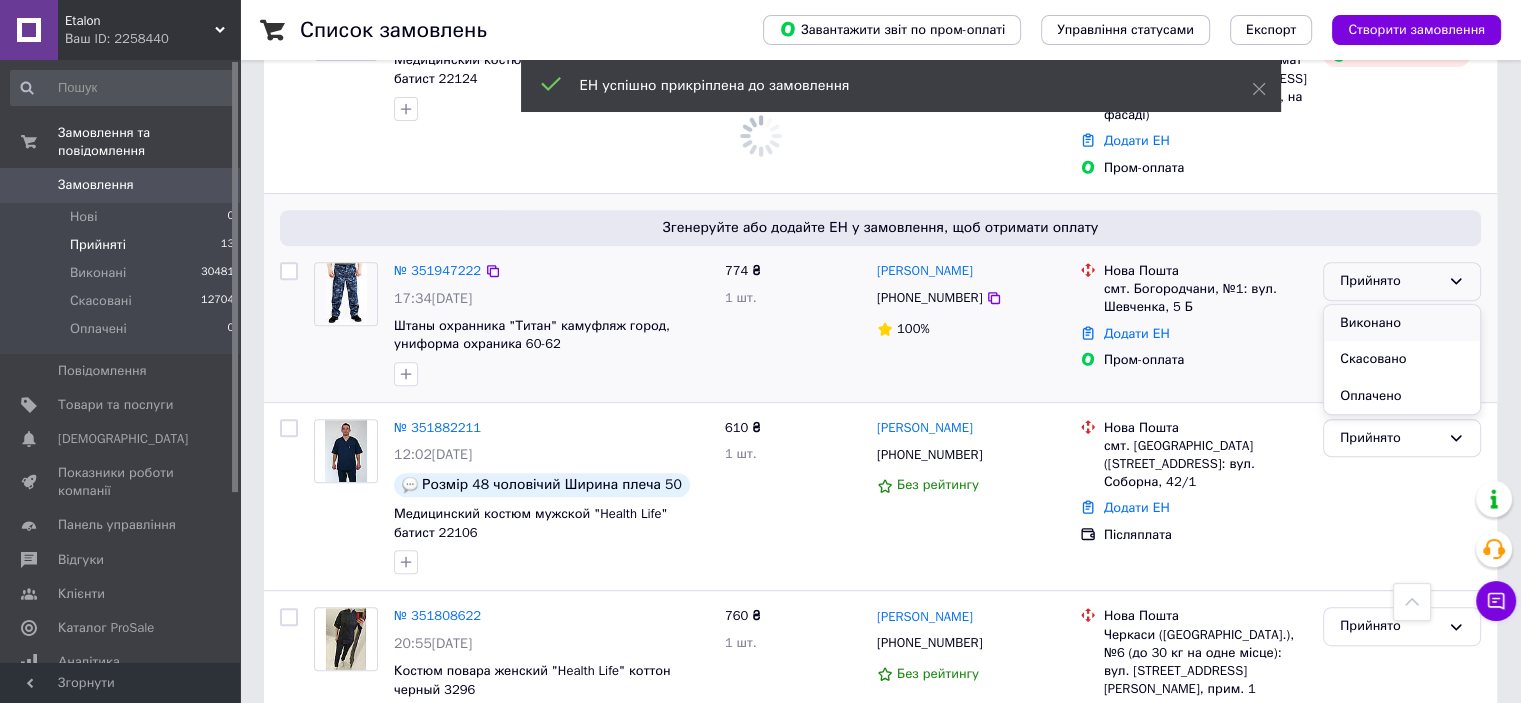 click on "Виконано" at bounding box center [1402, 323] 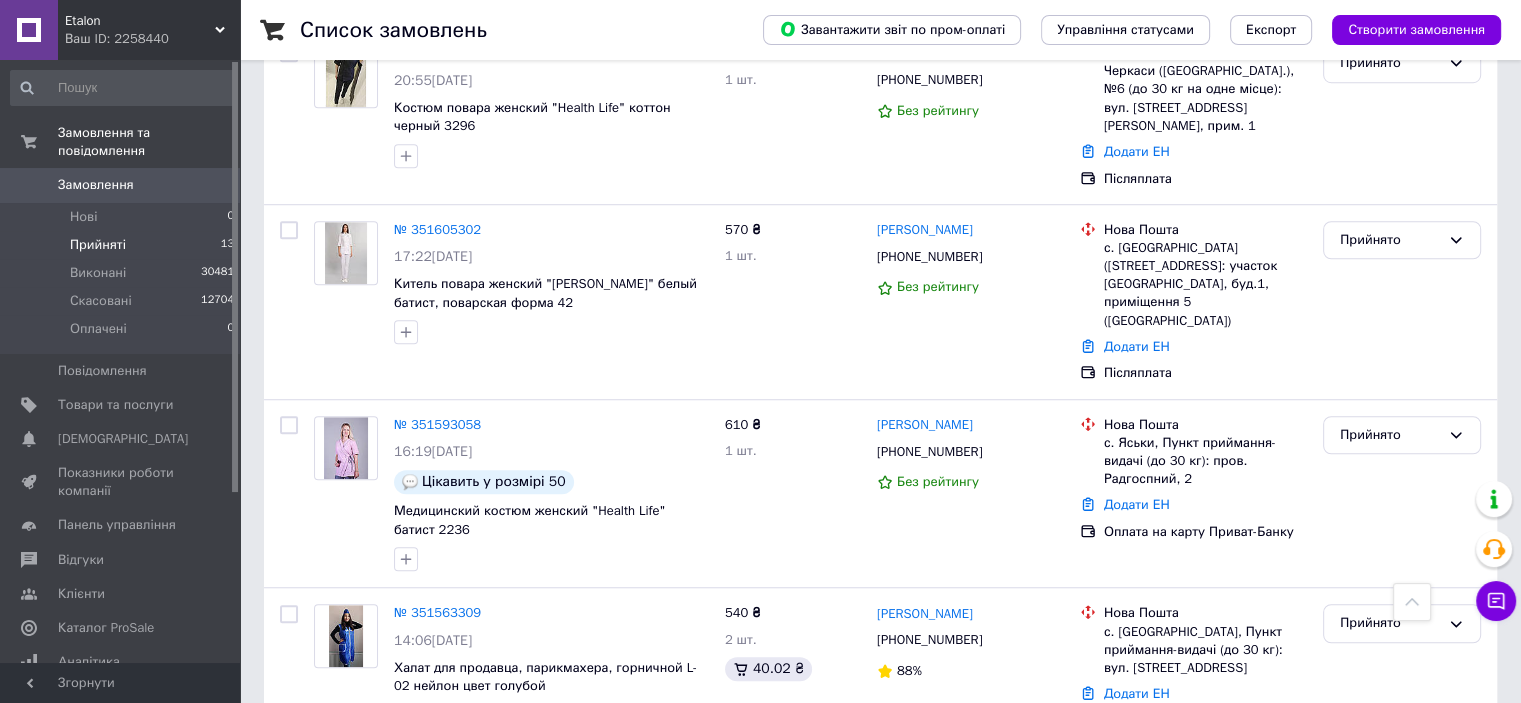 scroll, scrollTop: 1500, scrollLeft: 0, axis: vertical 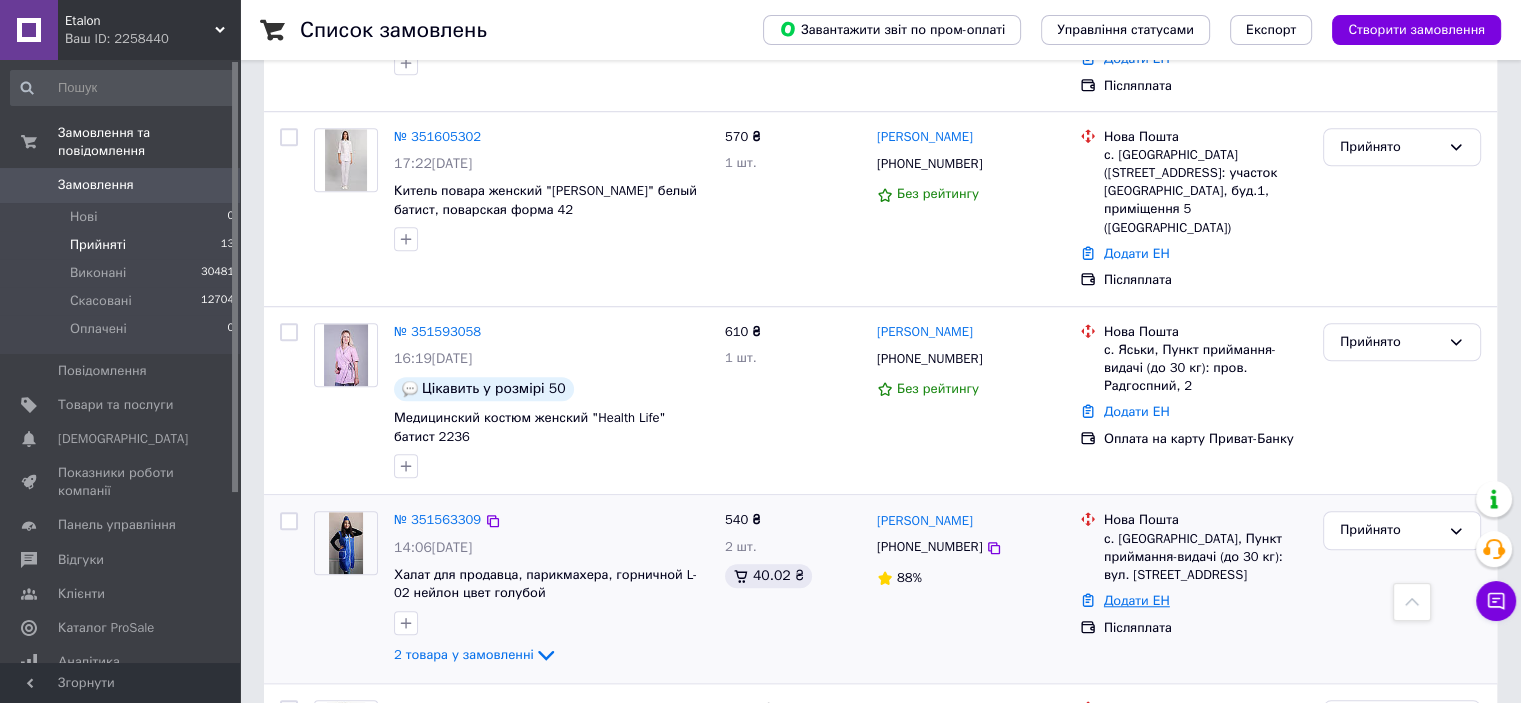 click on "Додати ЕН" at bounding box center [1137, 600] 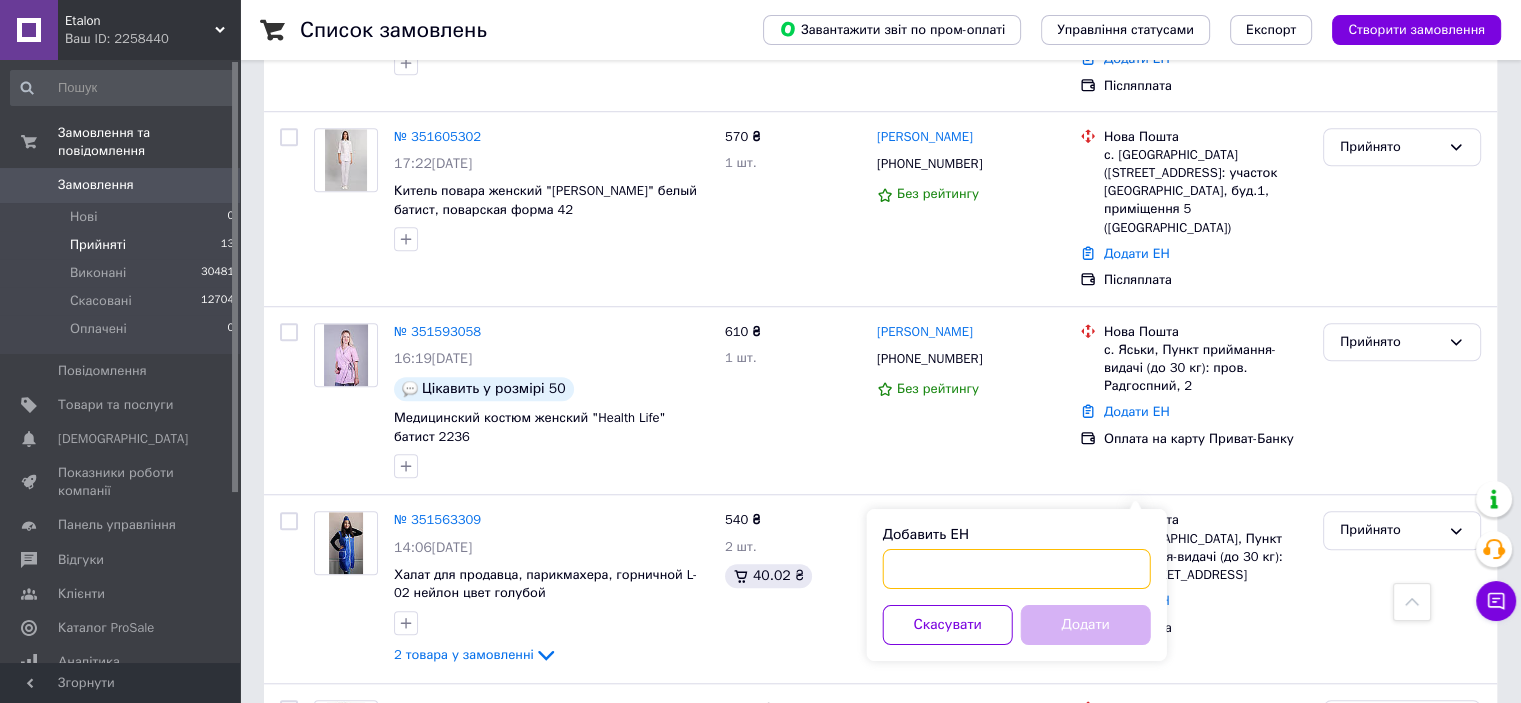 click on "Добавить ЕН" at bounding box center [1017, 569] 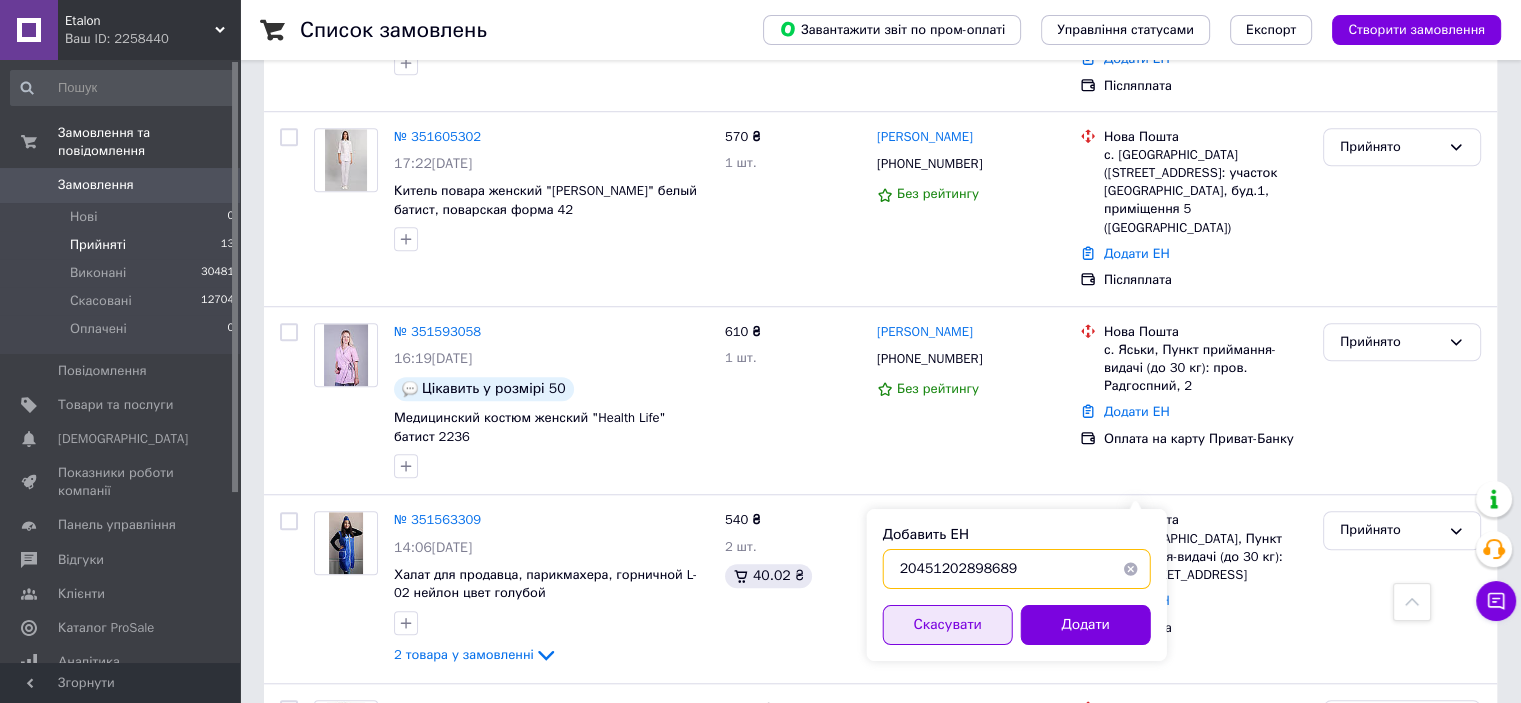type on "20451202898689" 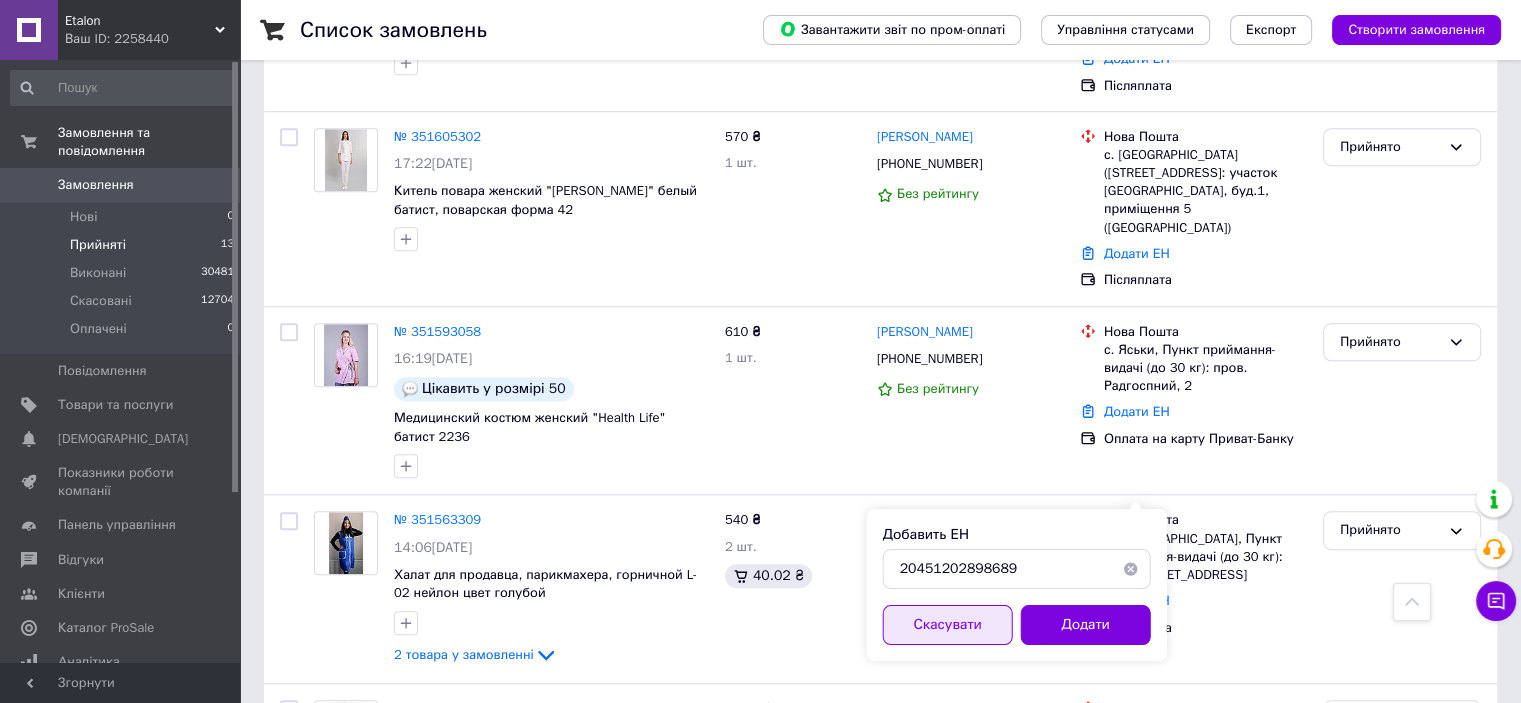 click on "Скасувати" at bounding box center [948, 625] 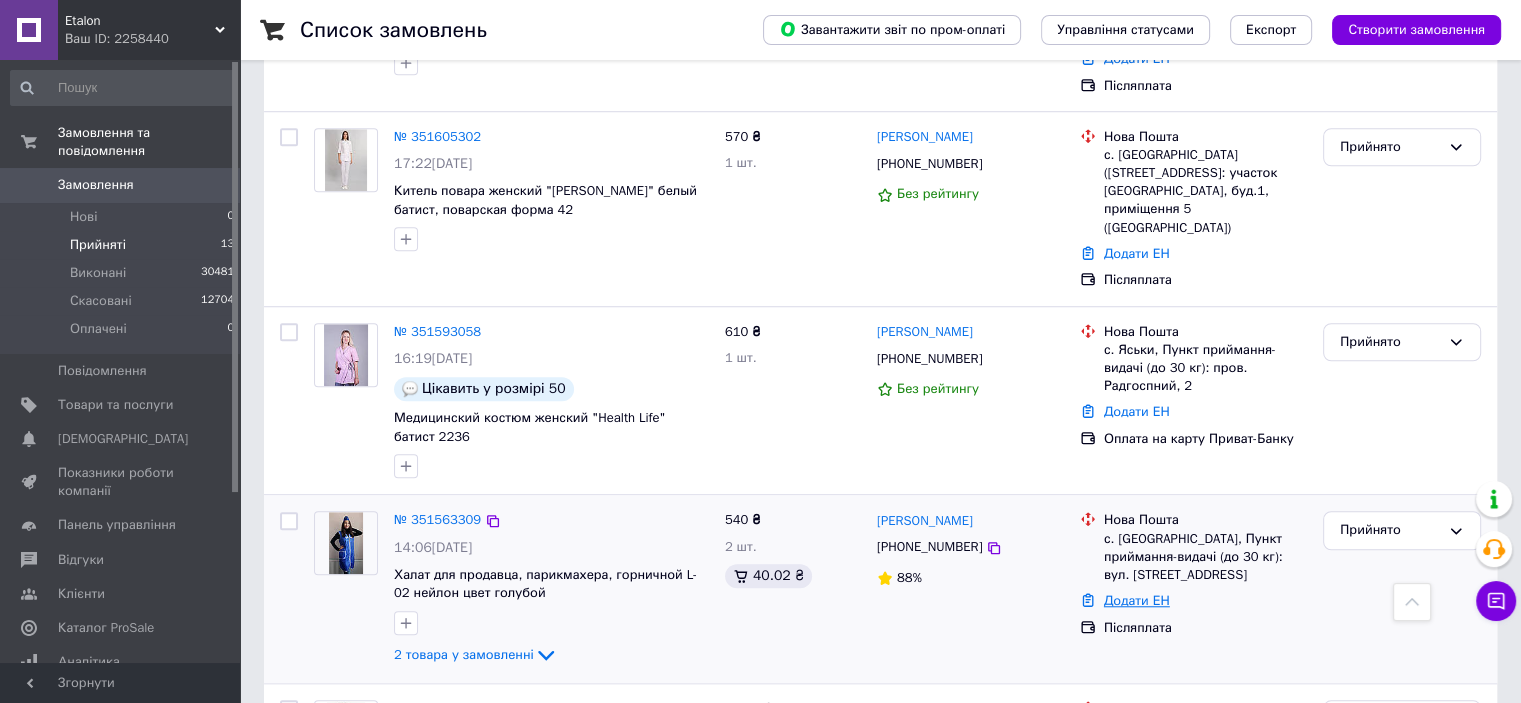 click on "Додати ЕН" at bounding box center [1137, 600] 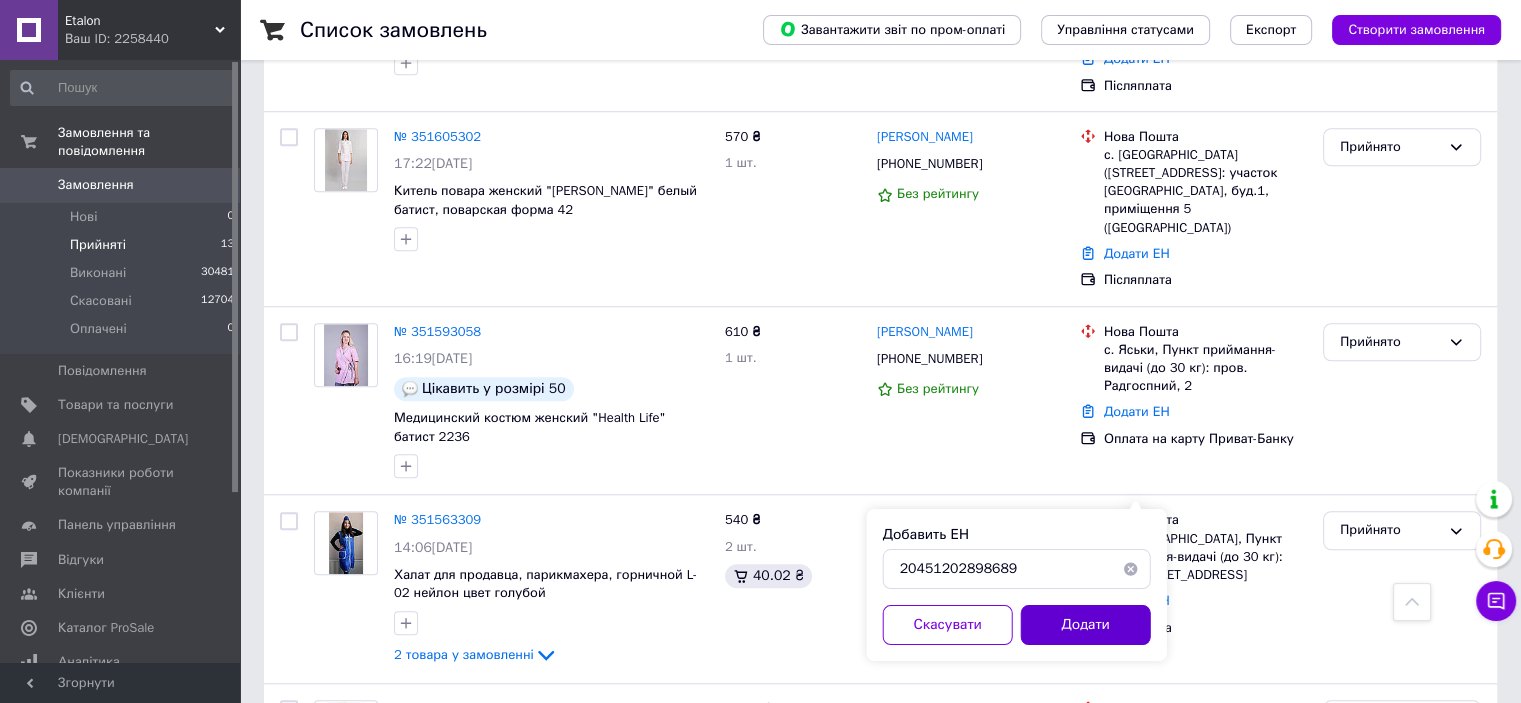 click on "Додати" at bounding box center [1086, 625] 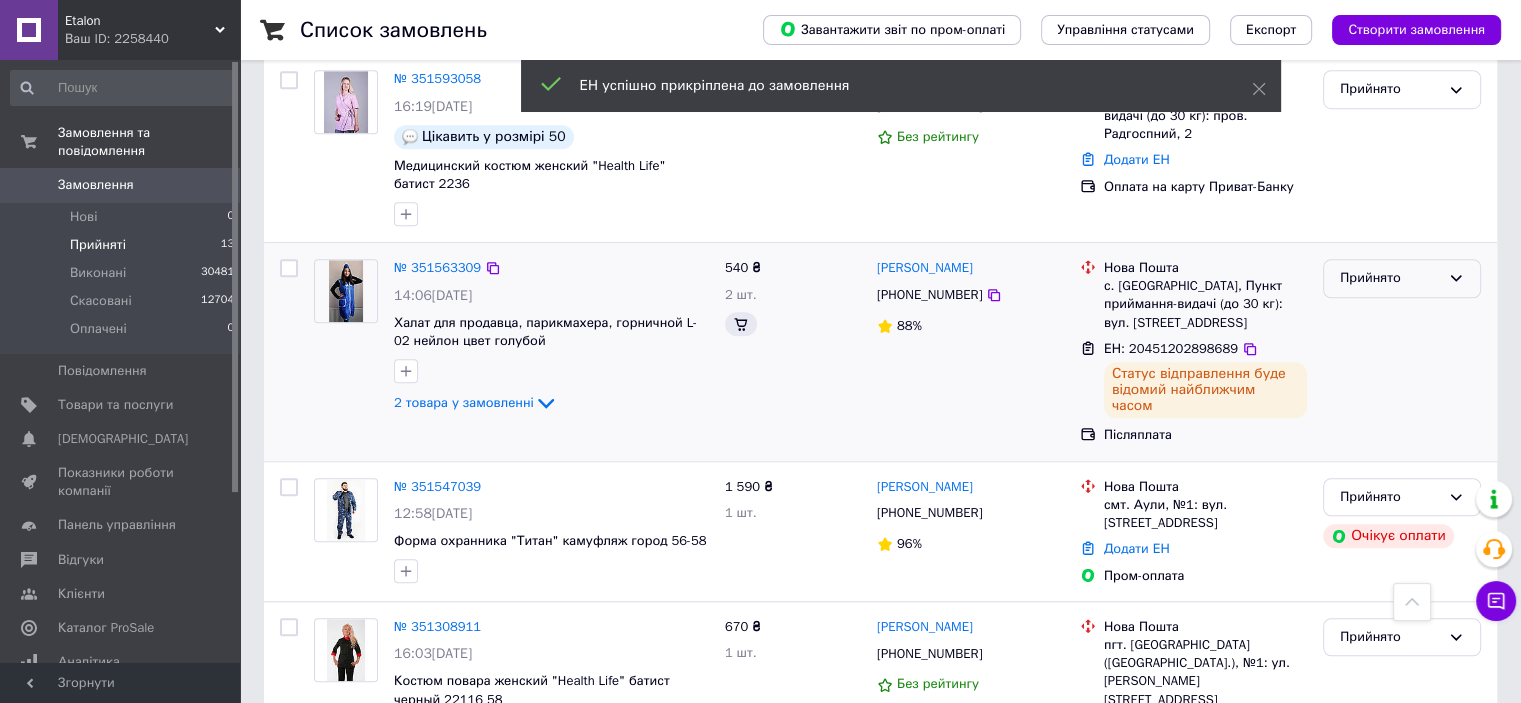 scroll, scrollTop: 1264, scrollLeft: 0, axis: vertical 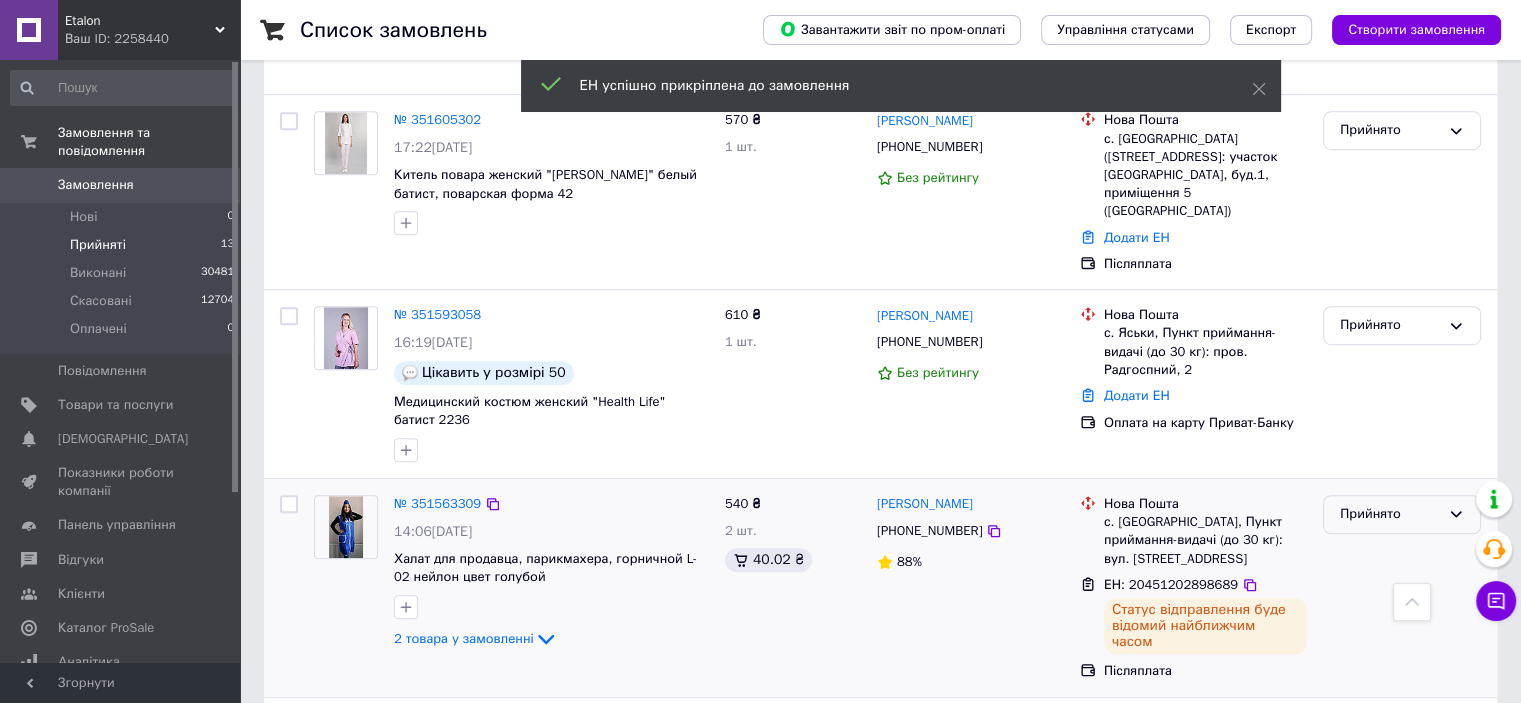 click on "Прийнято" at bounding box center [1390, 514] 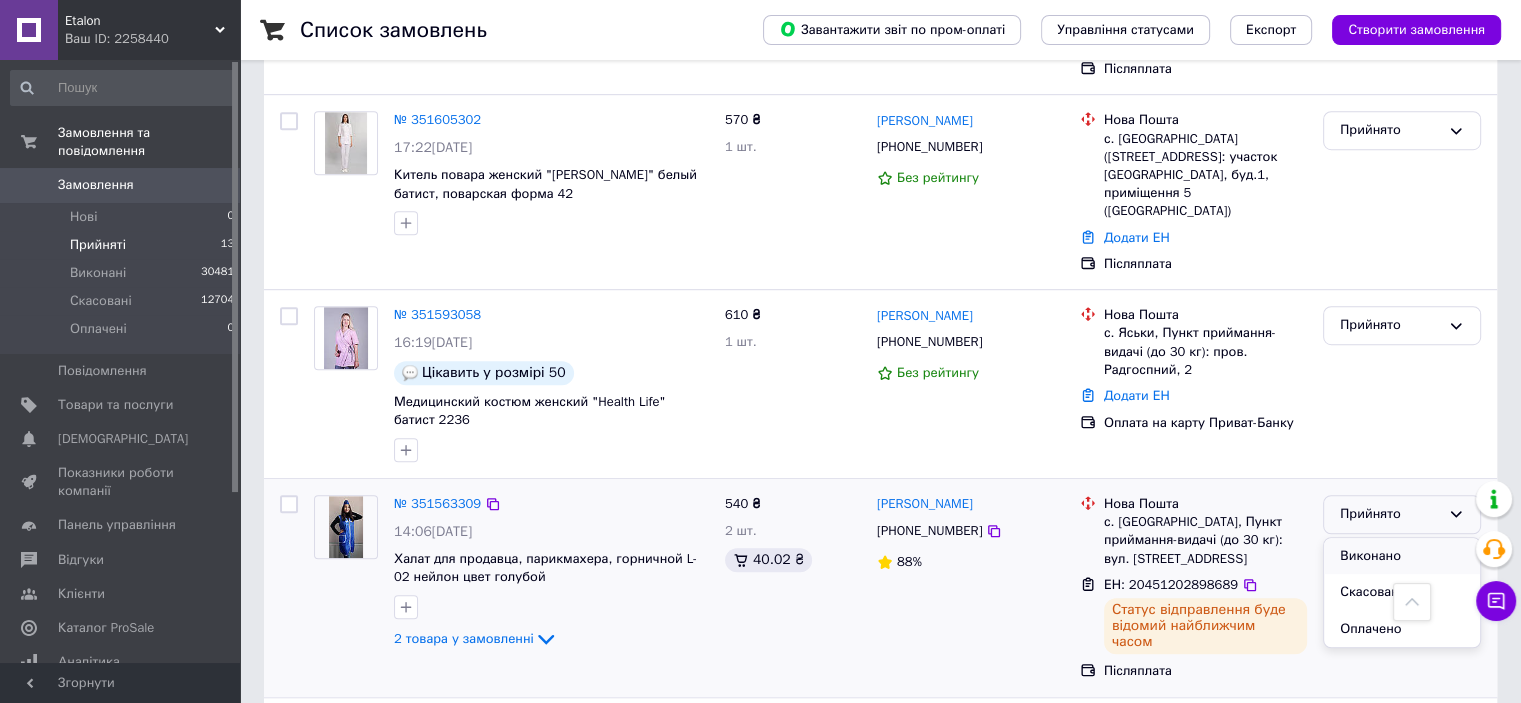 click on "Виконано" at bounding box center (1402, 556) 